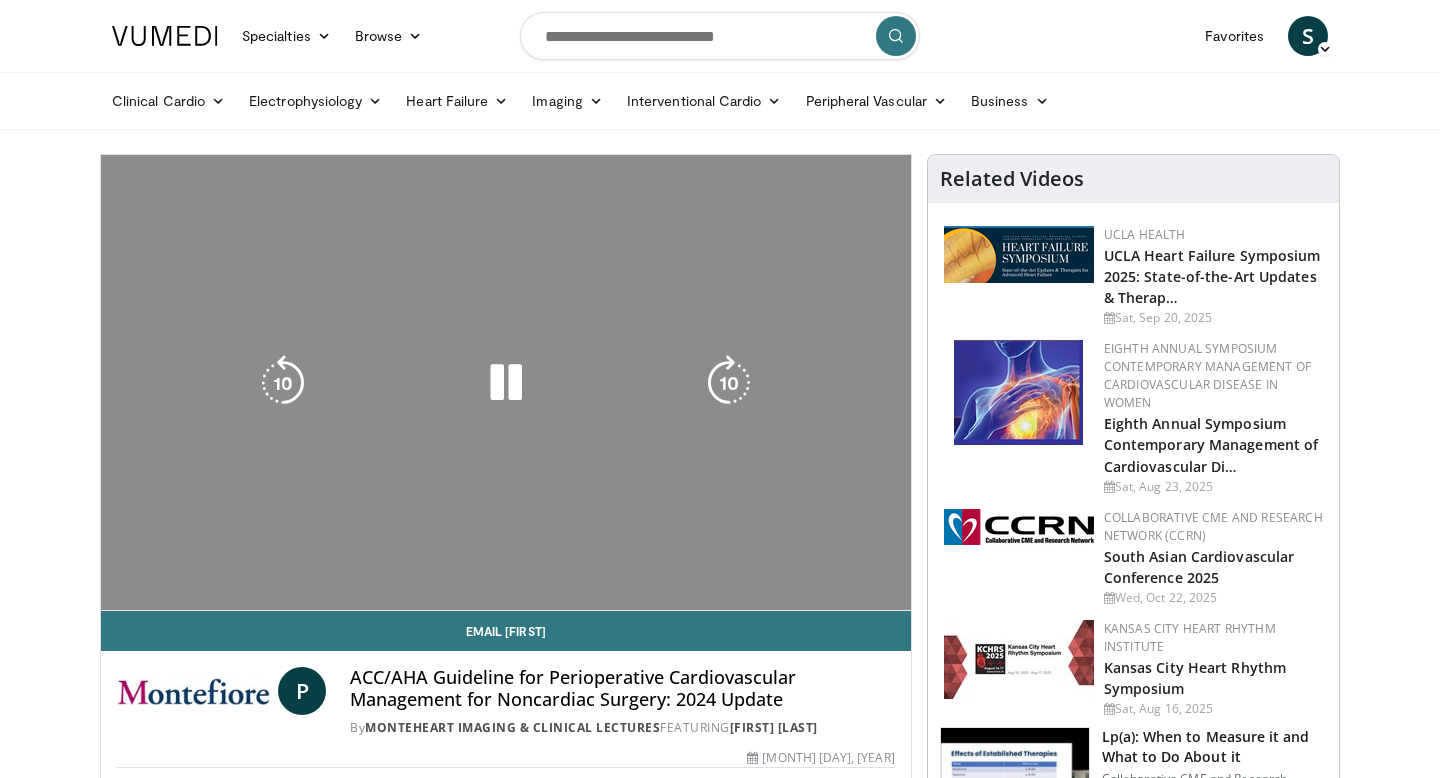 scroll, scrollTop: 0, scrollLeft: 0, axis: both 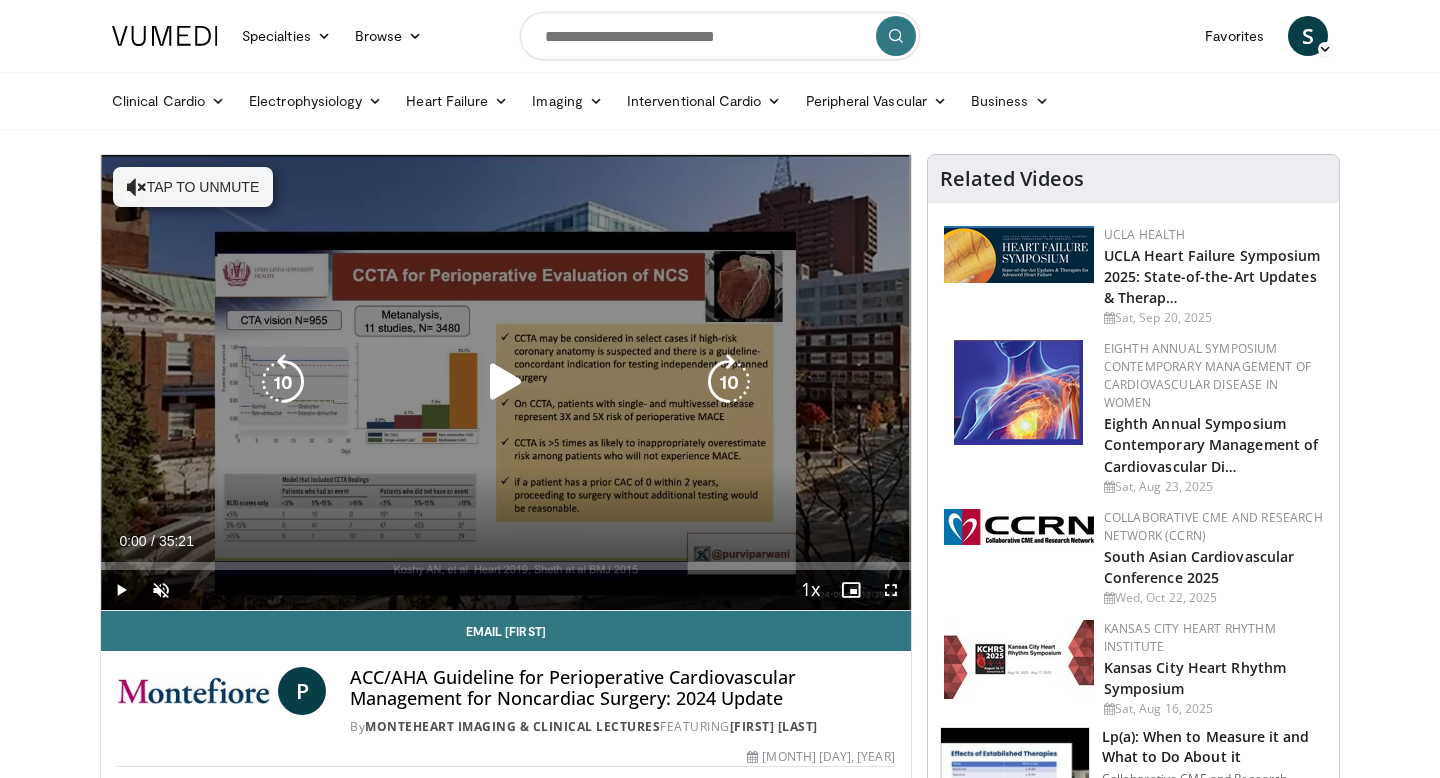 click at bounding box center (506, 382) 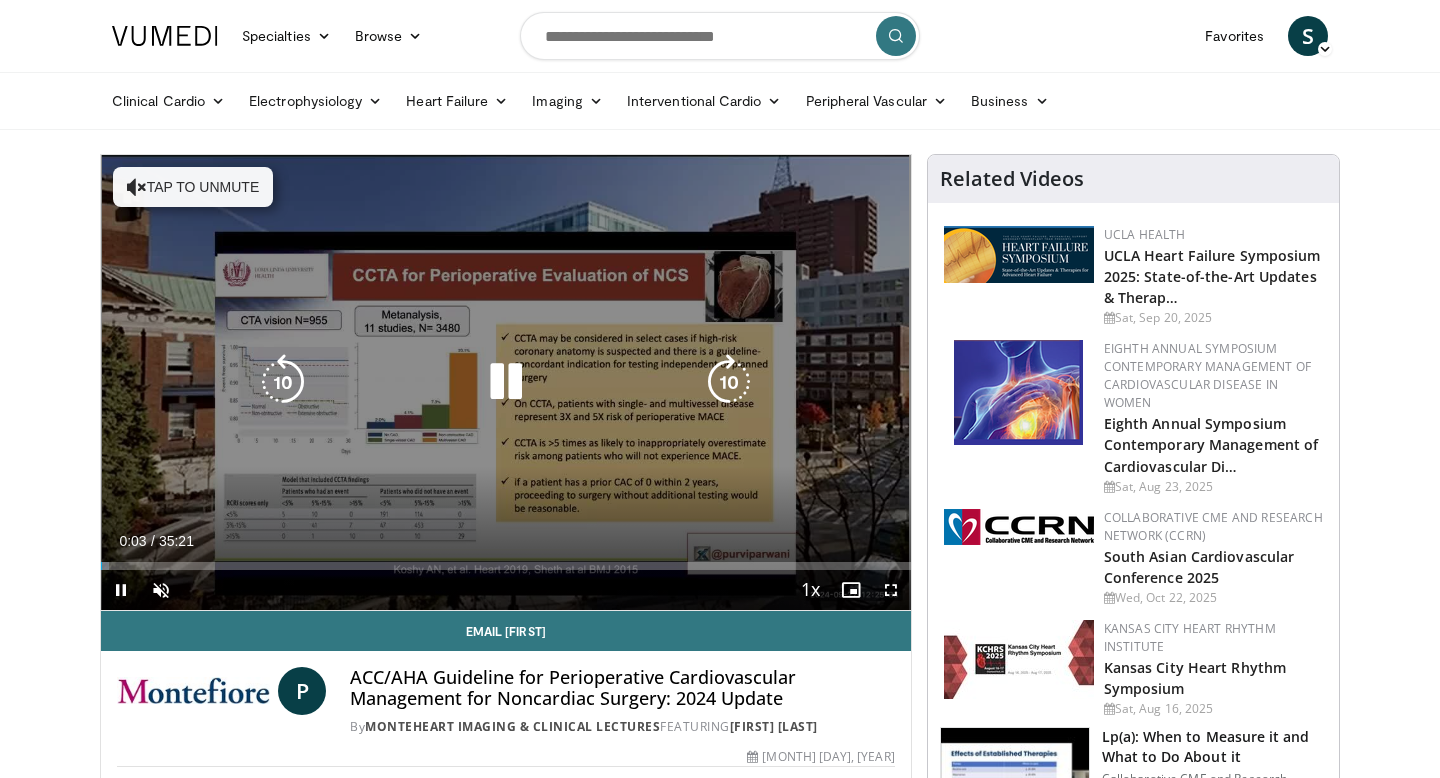 click at bounding box center (506, 382) 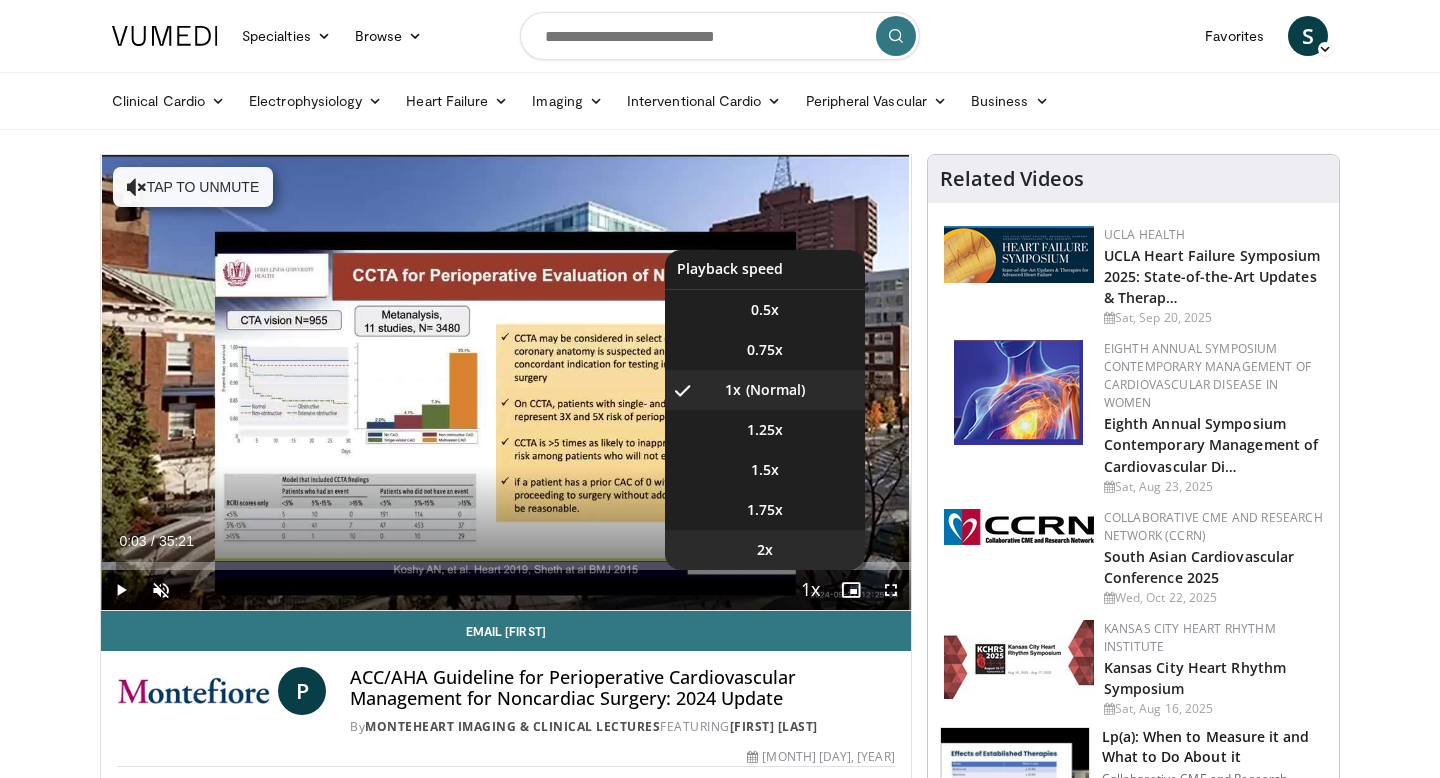 click on "2x" at bounding box center [765, 550] 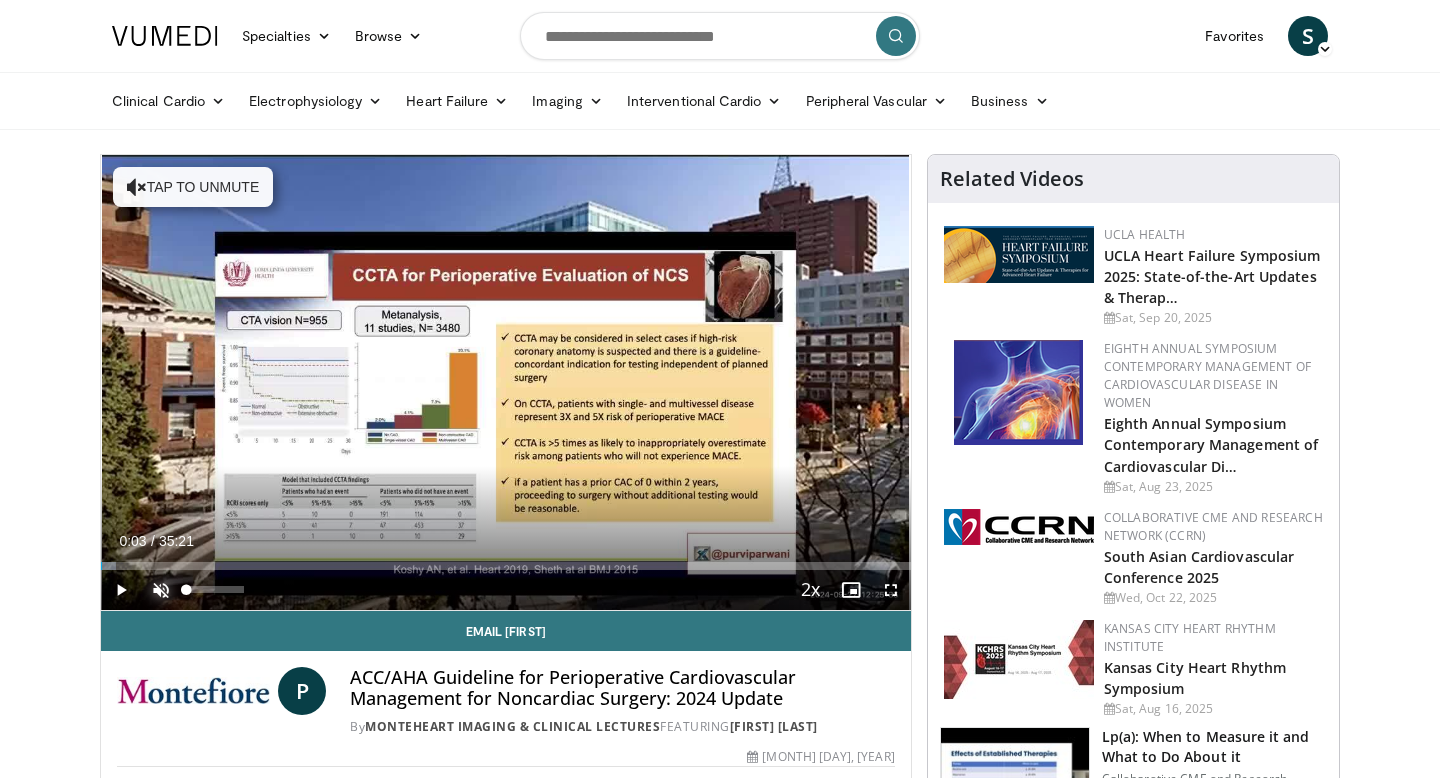 click at bounding box center (161, 590) 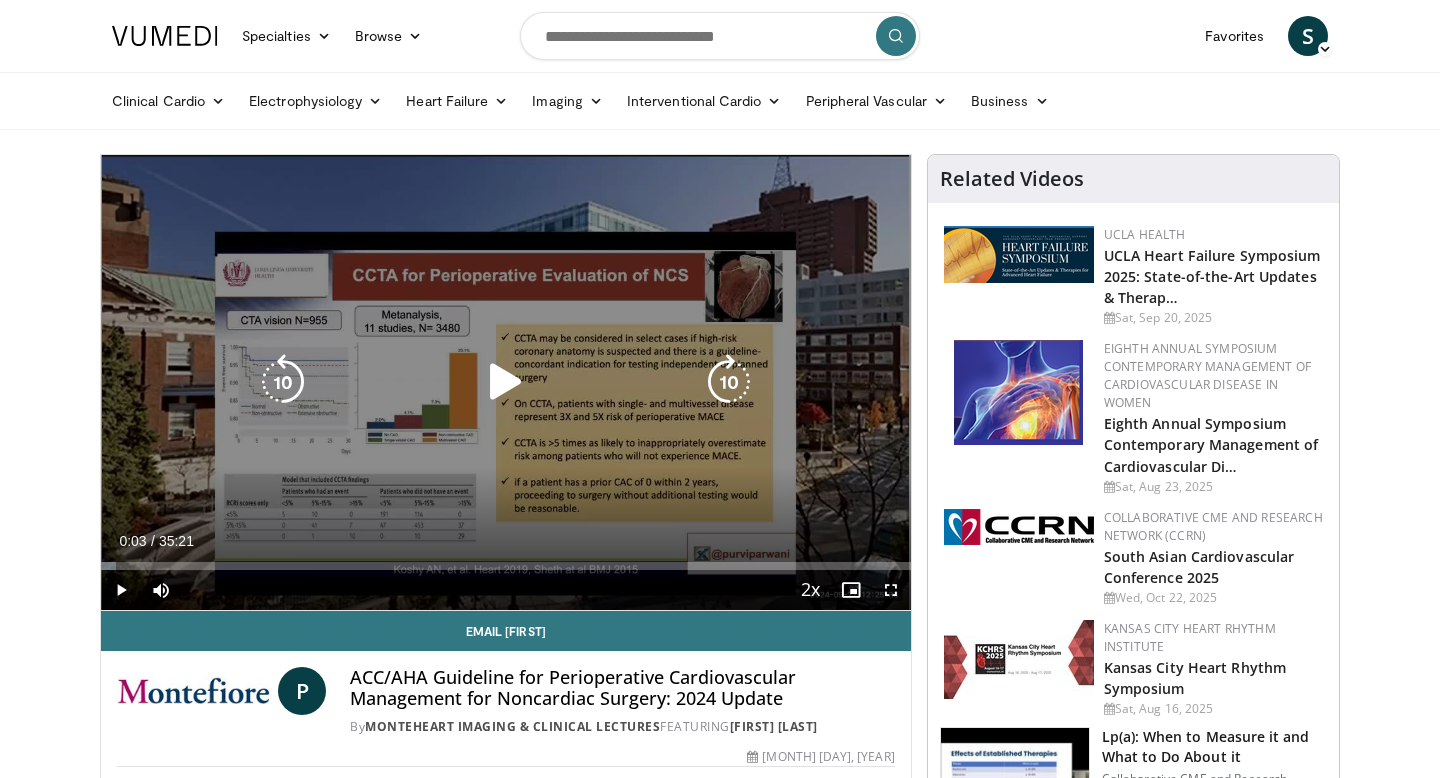 click at bounding box center [506, 382] 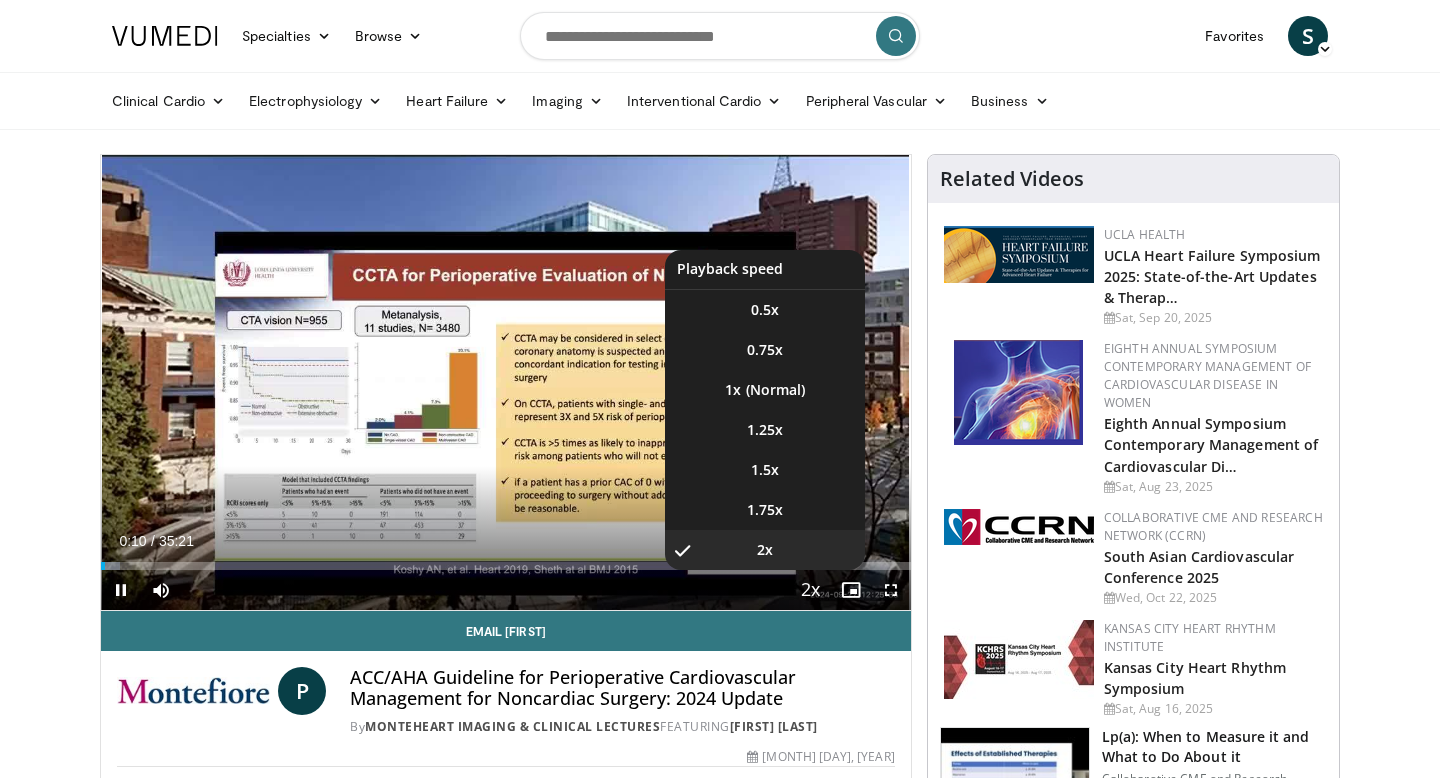click at bounding box center [811, 591] 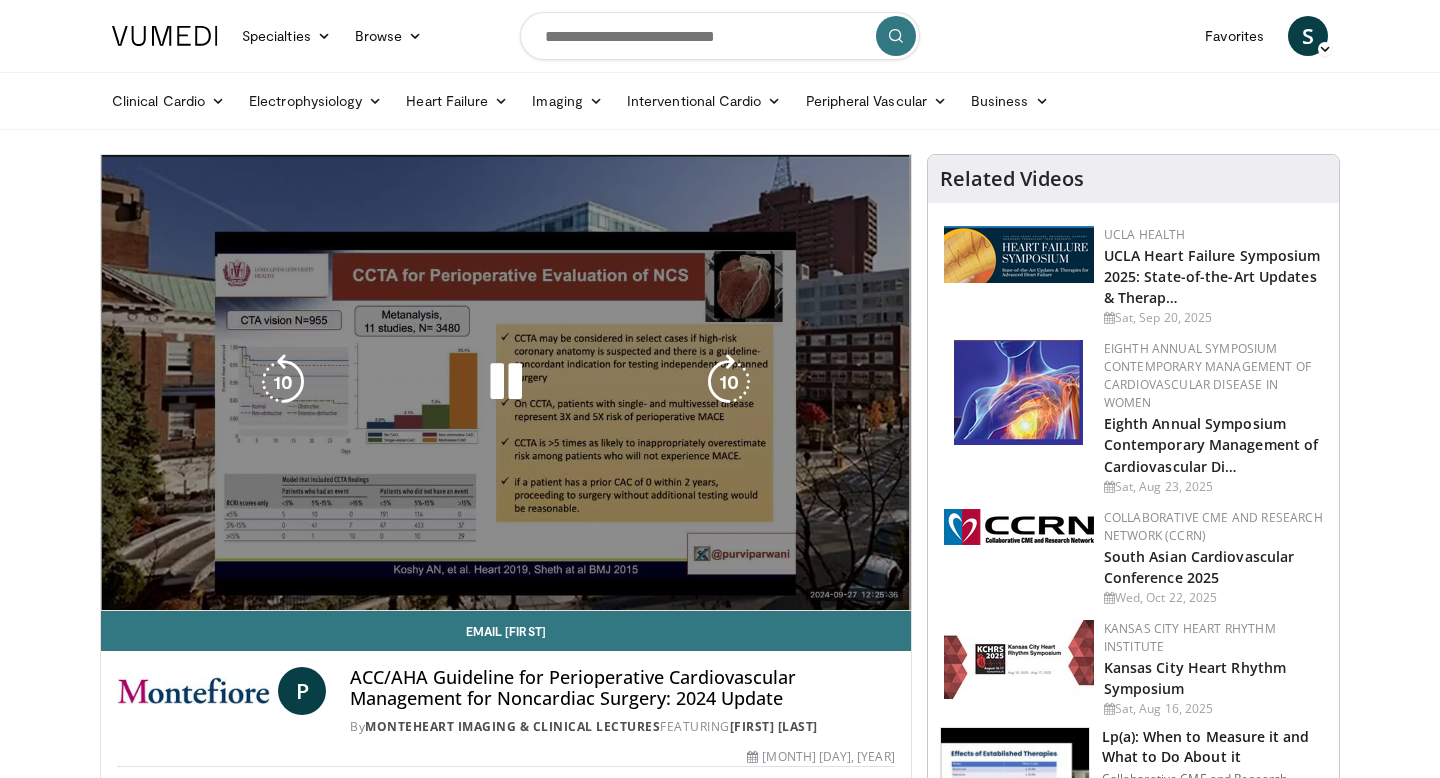 click on "10 seconds
Tap to unmute" at bounding box center (506, 382) 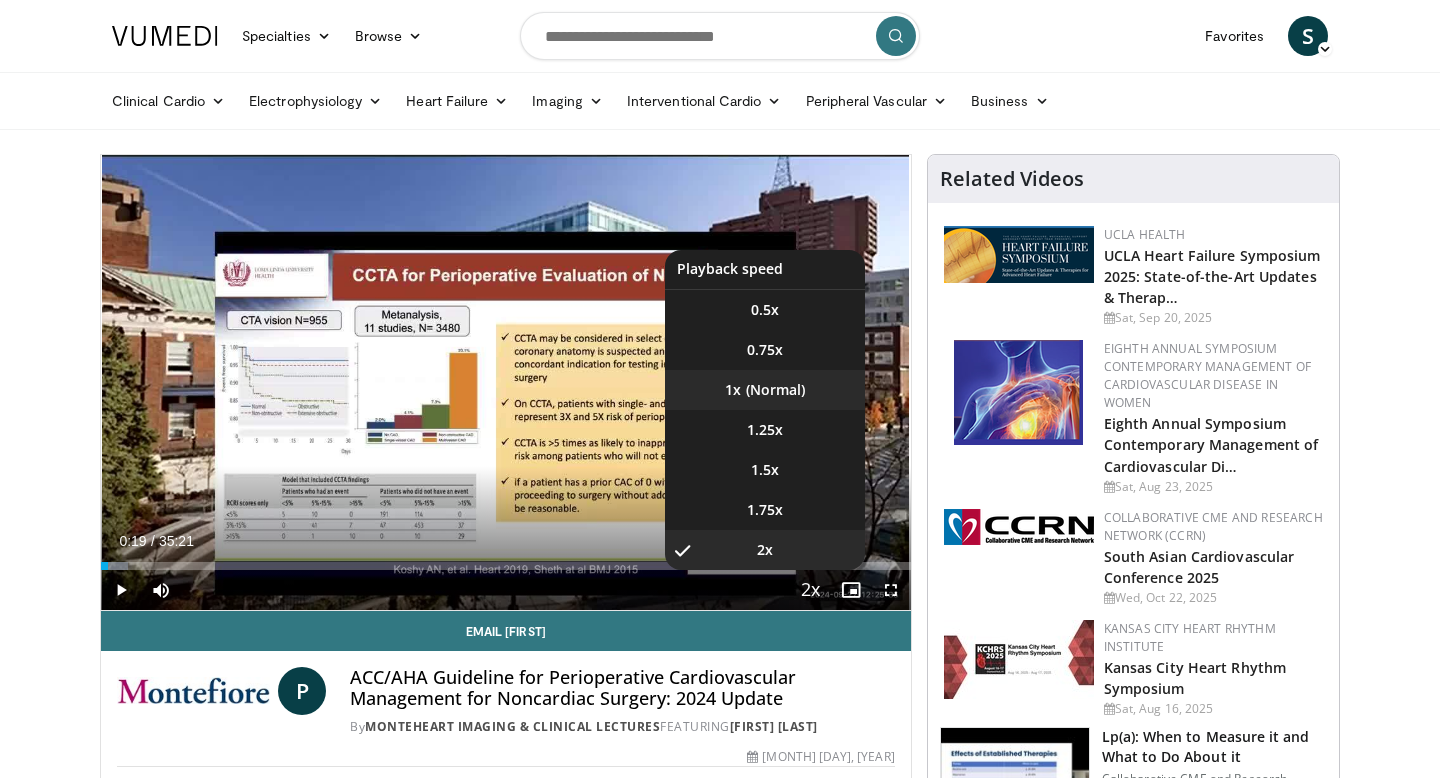 click on "1x" at bounding box center [765, 390] 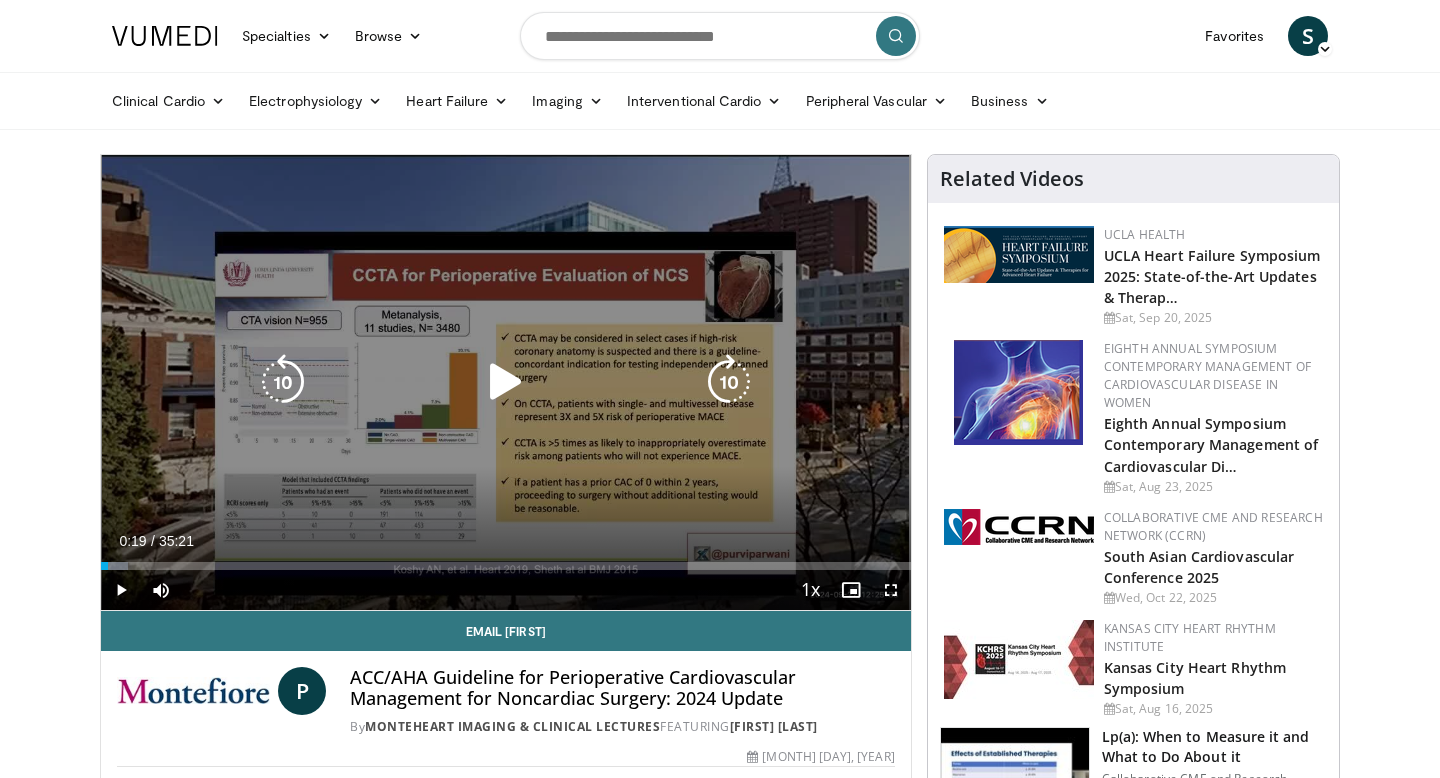 click at bounding box center [506, 382] 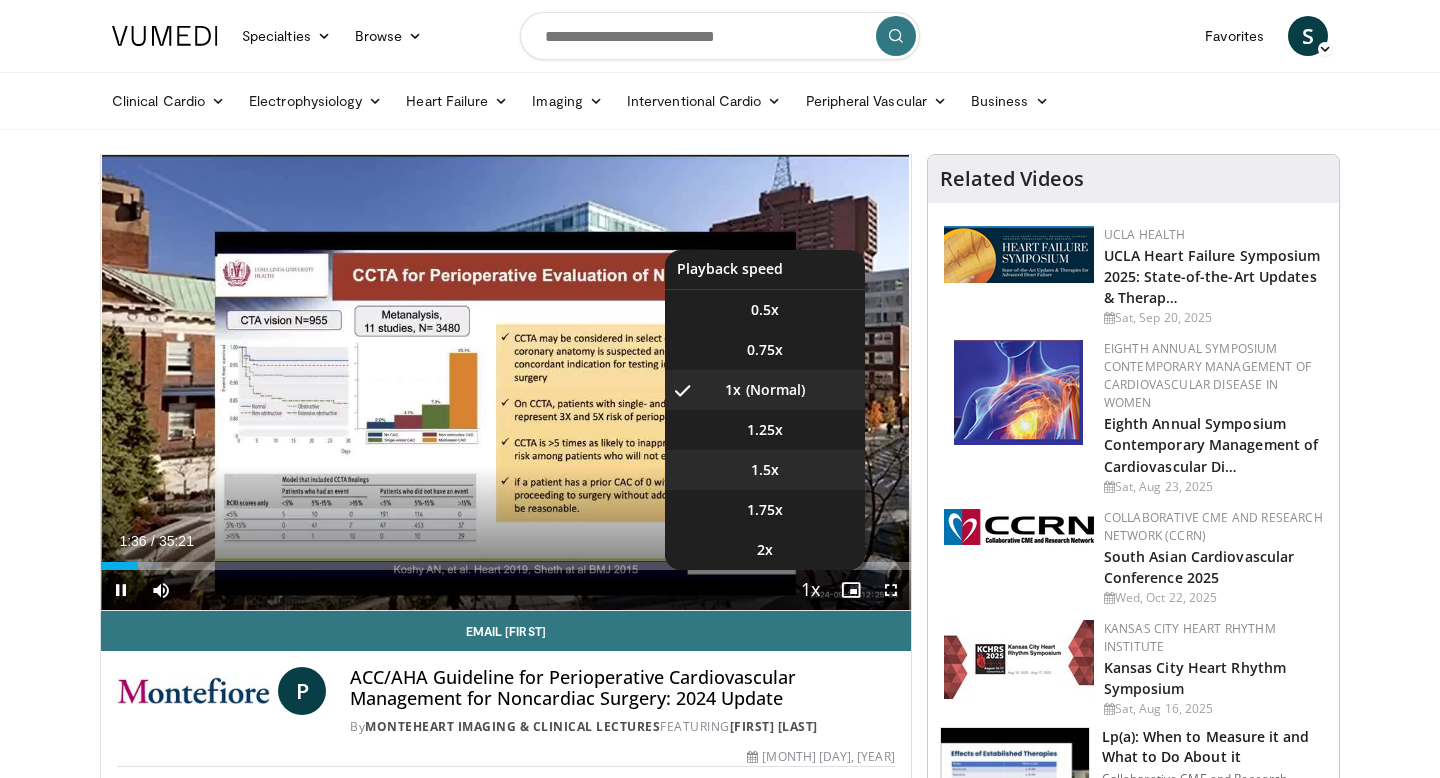 click on "1.5x" at bounding box center [765, 470] 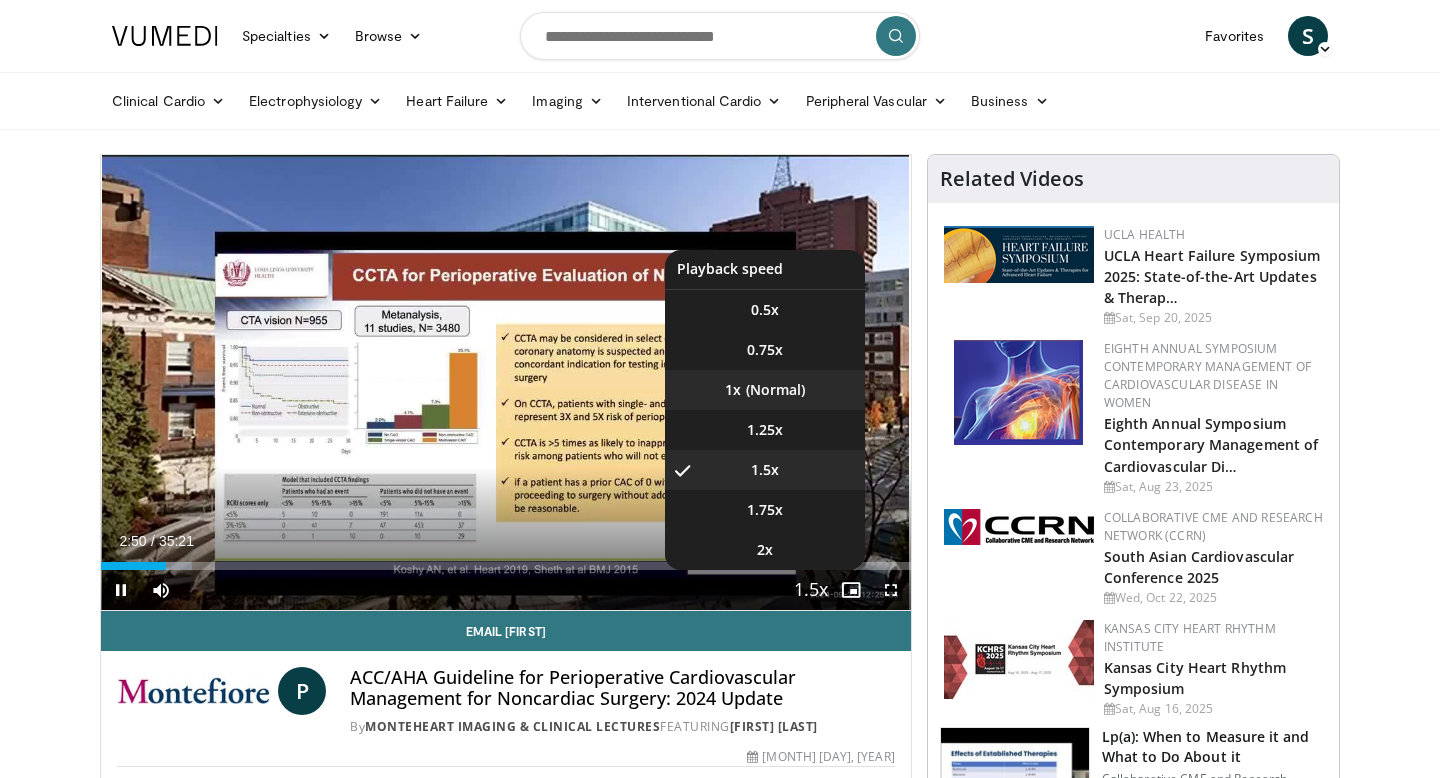click on "1x" at bounding box center (765, 390) 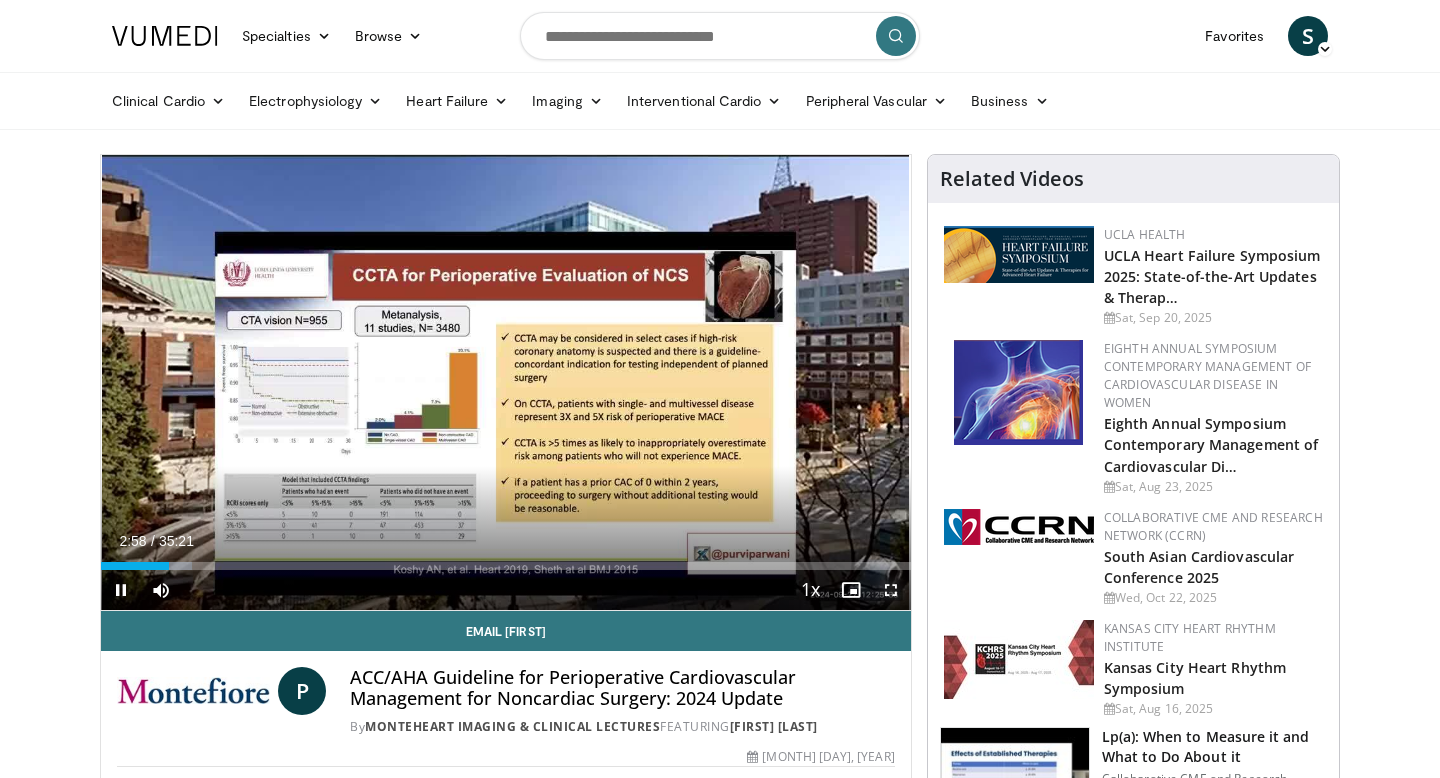click at bounding box center (891, 590) 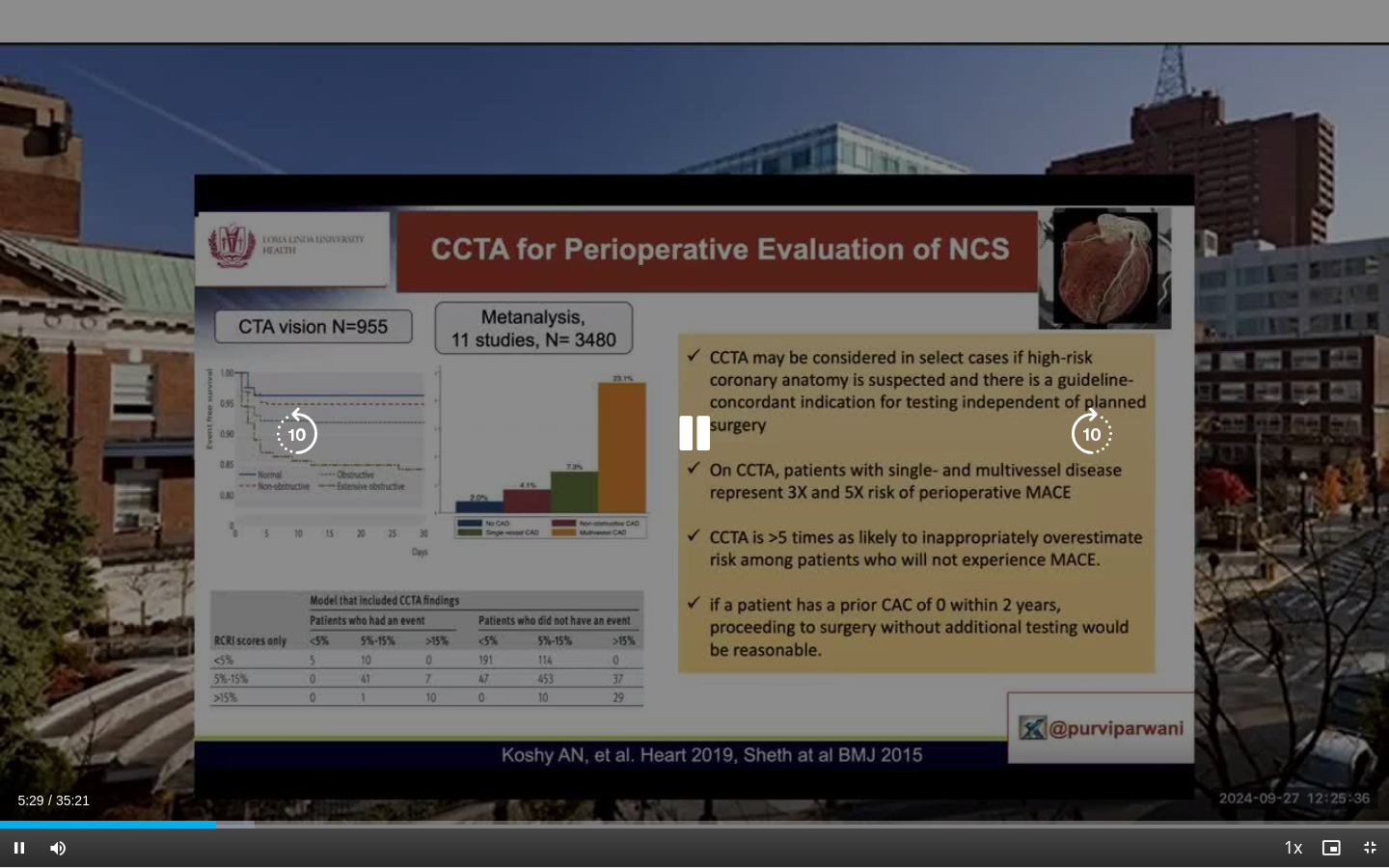 click on "10 seconds
Tap to unmute" at bounding box center (694, 433) 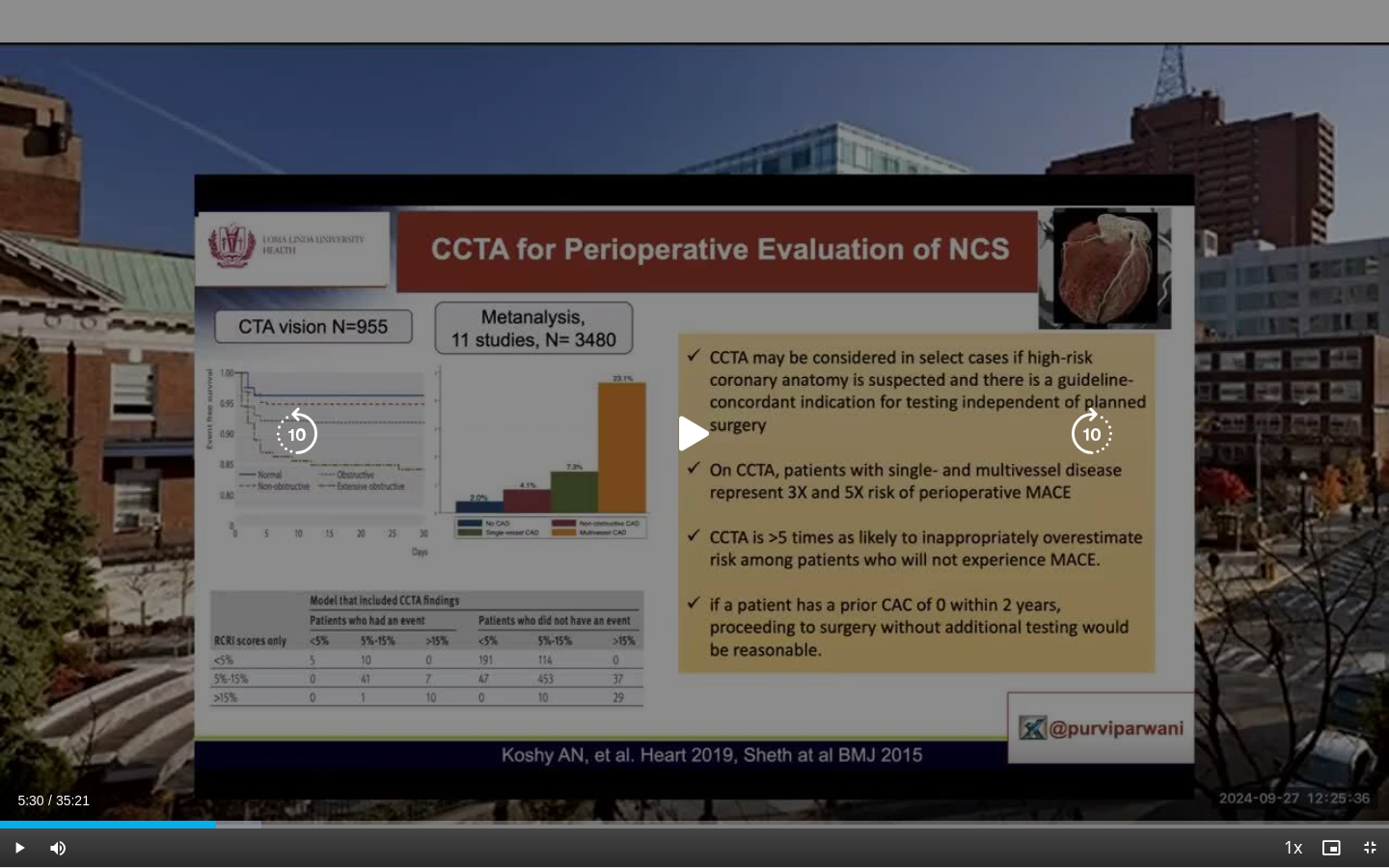 click on "10 seconds
Tap to unmute" at bounding box center [694, 433] 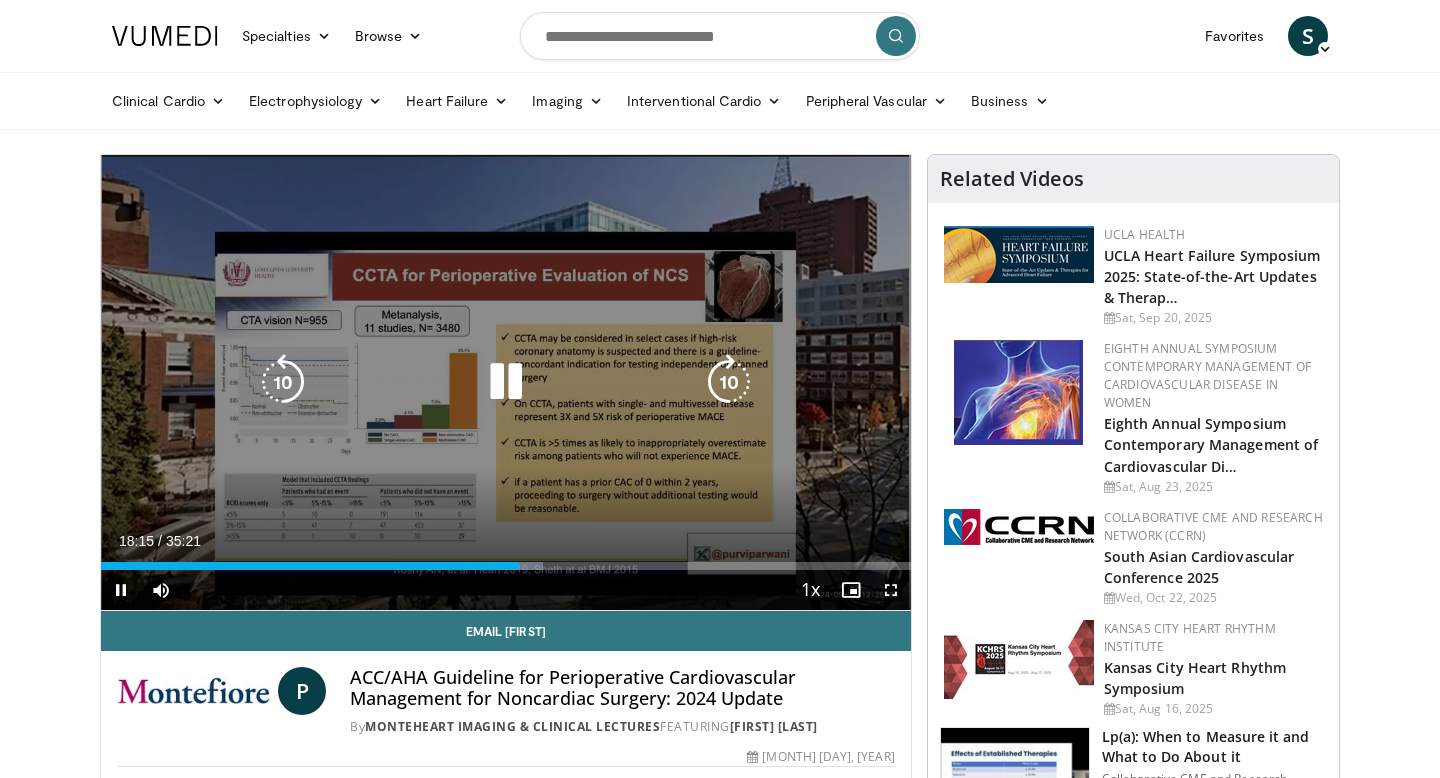 click on "10 seconds
Tap to unmute" at bounding box center (506, 382) 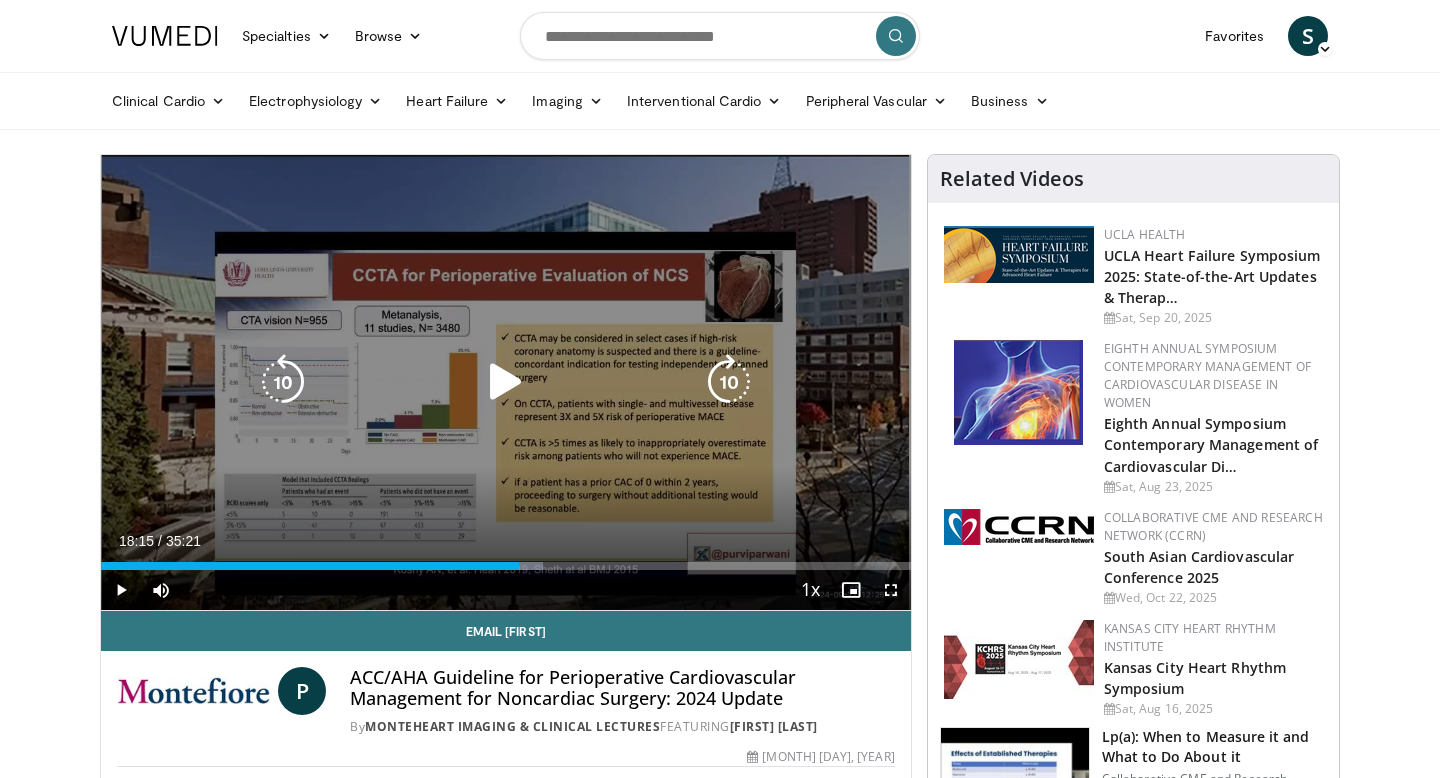 click at bounding box center [506, 382] 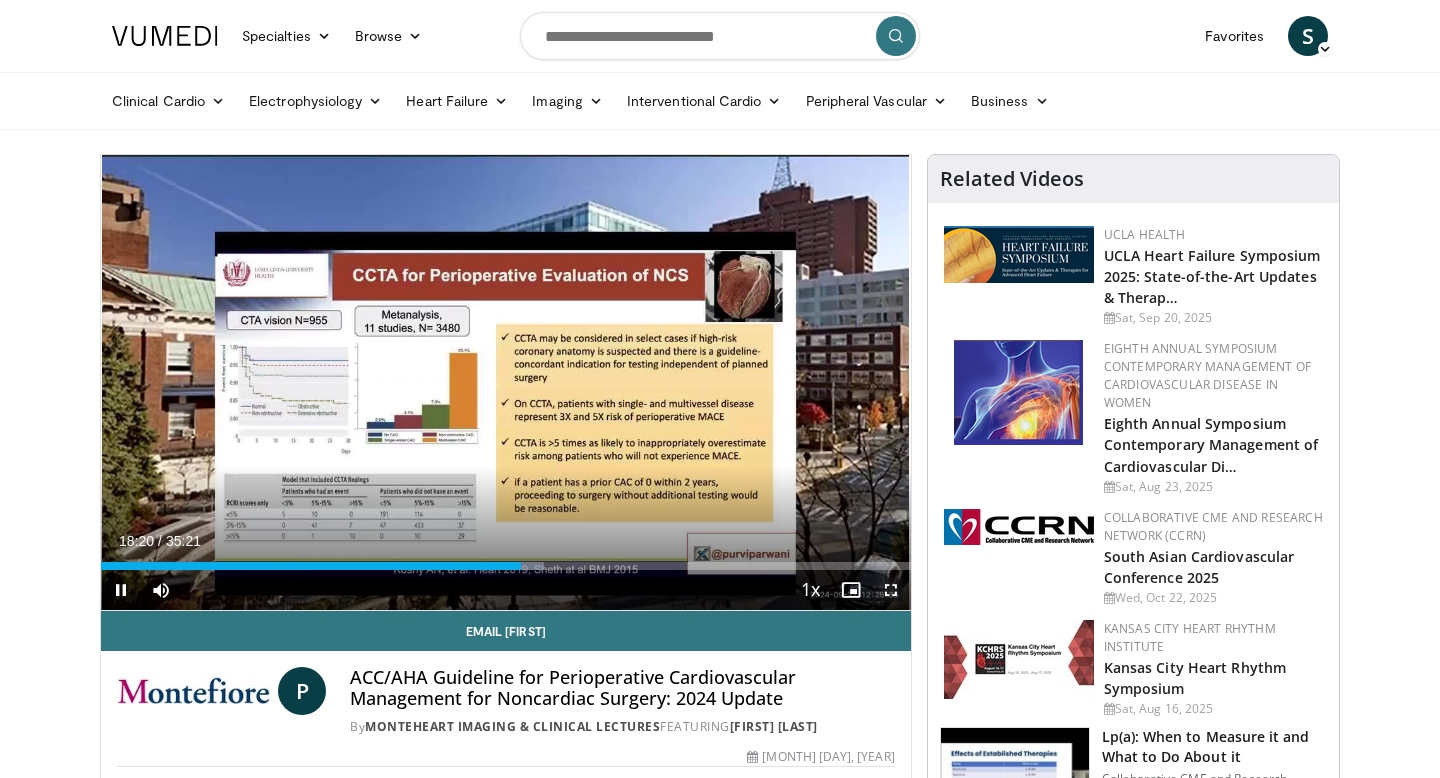 click at bounding box center [891, 590] 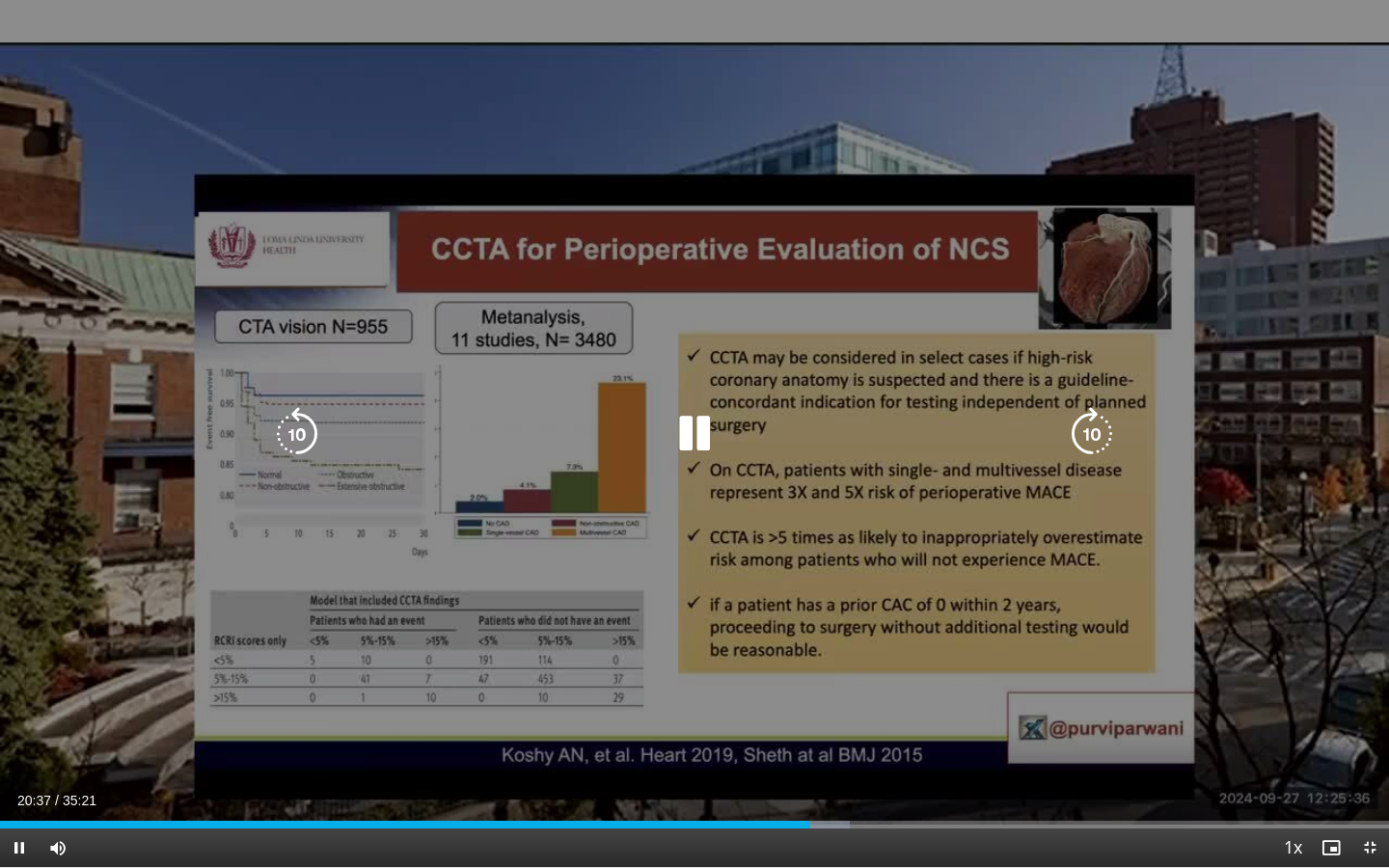 click on "10 seconds
Tap to unmute" at bounding box center [694, 433] 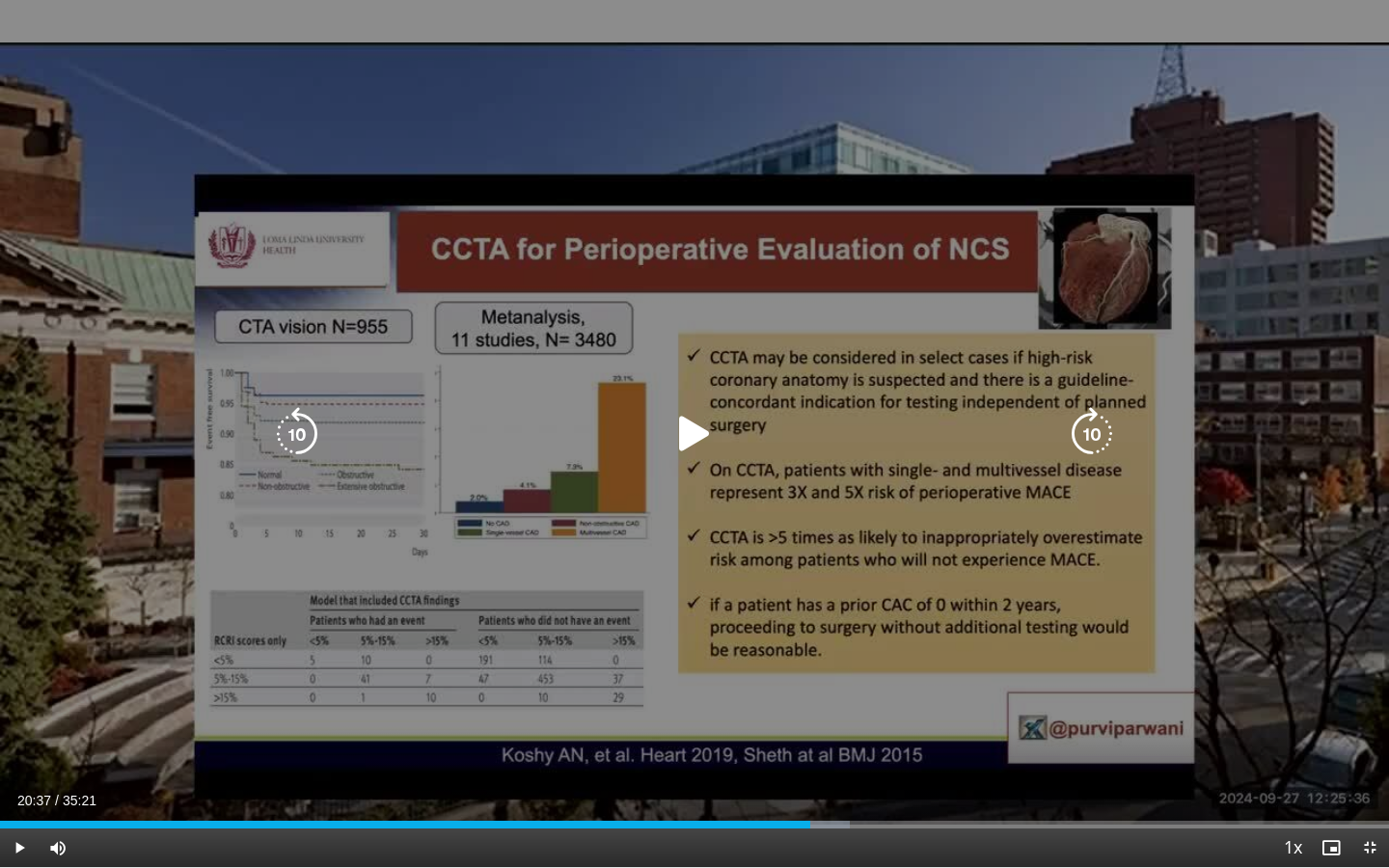 click at bounding box center [694, 434] 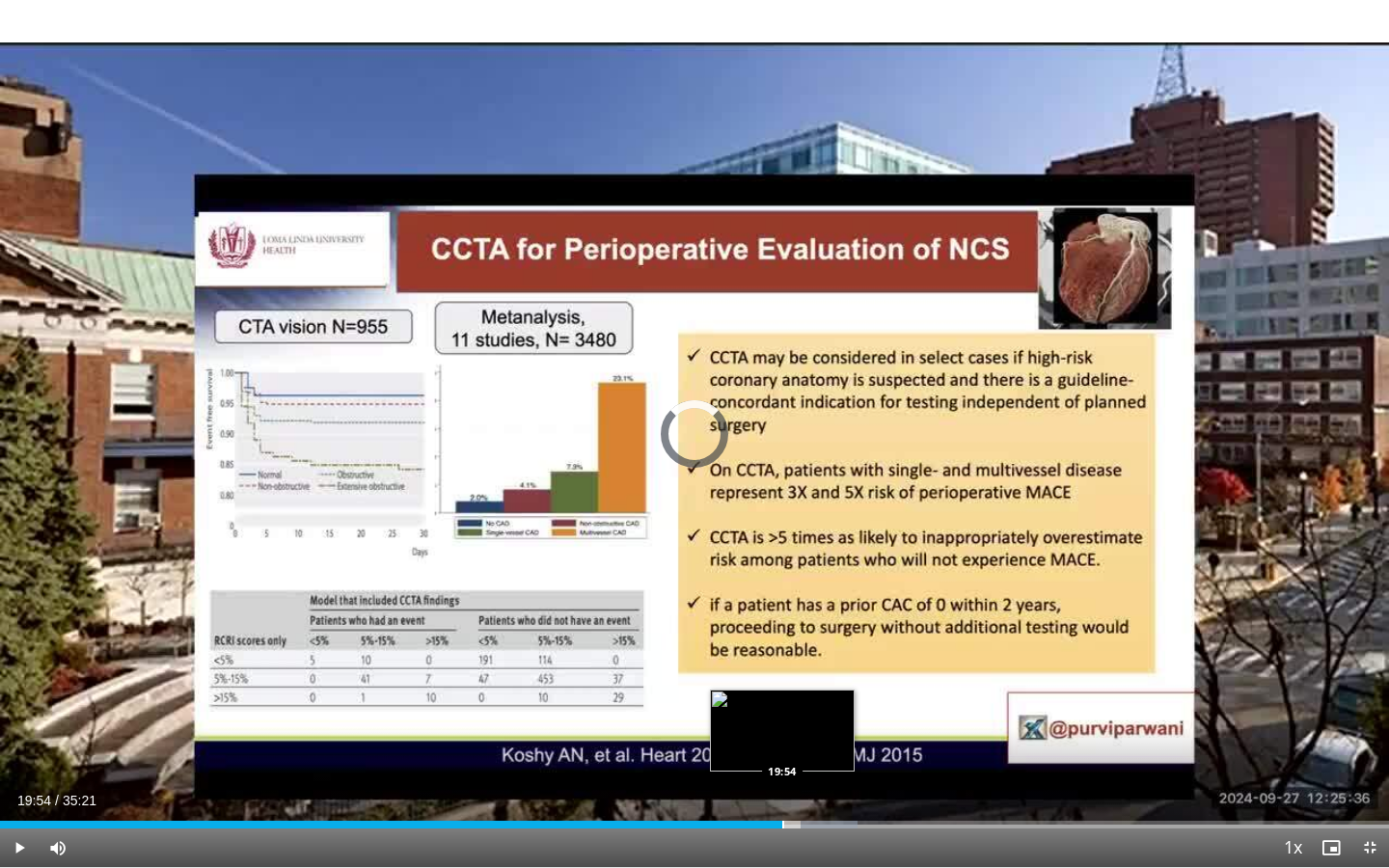 click at bounding box center [783, 825] 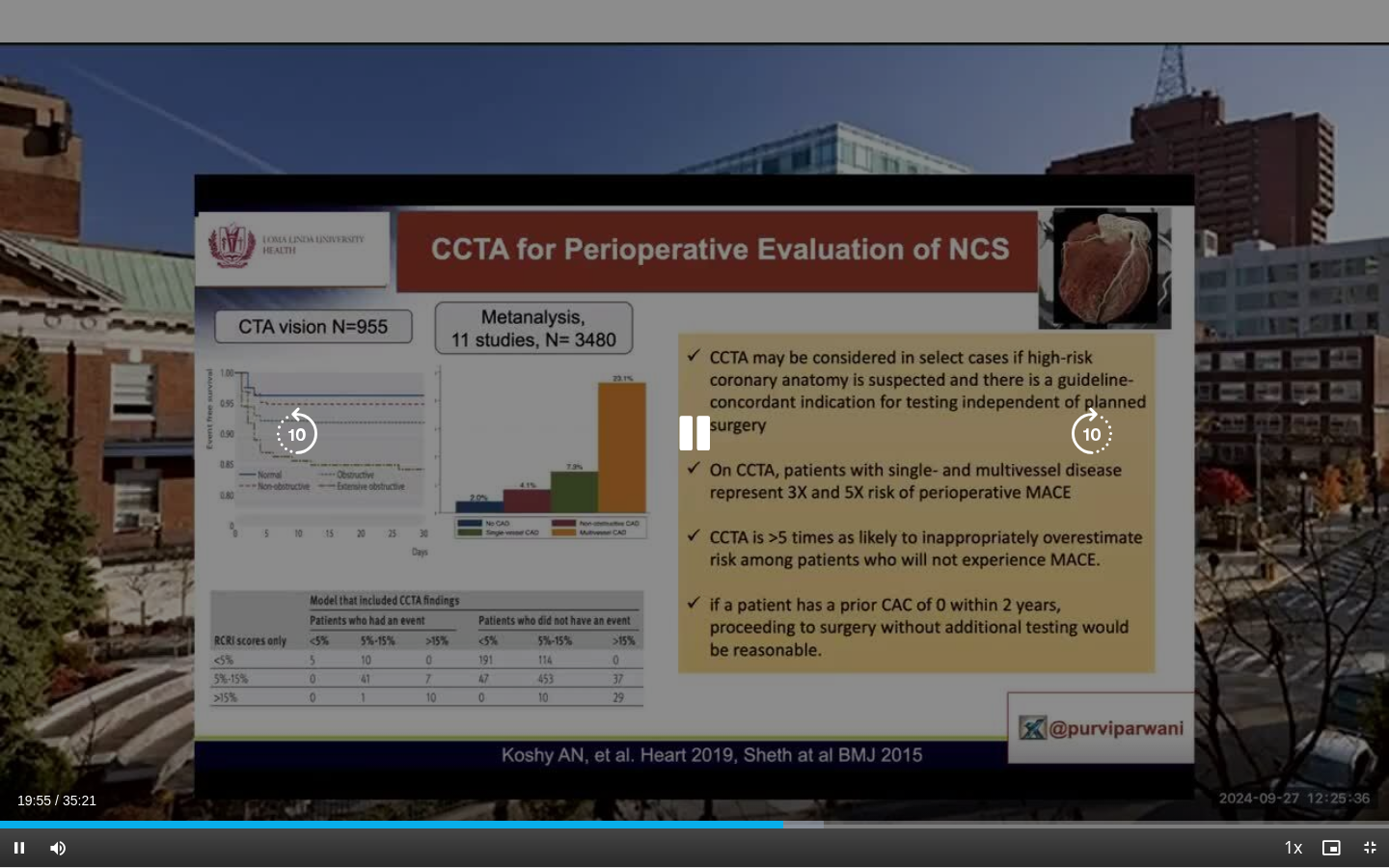 click on "10 seconds
Tap to unmute" at bounding box center [694, 433] 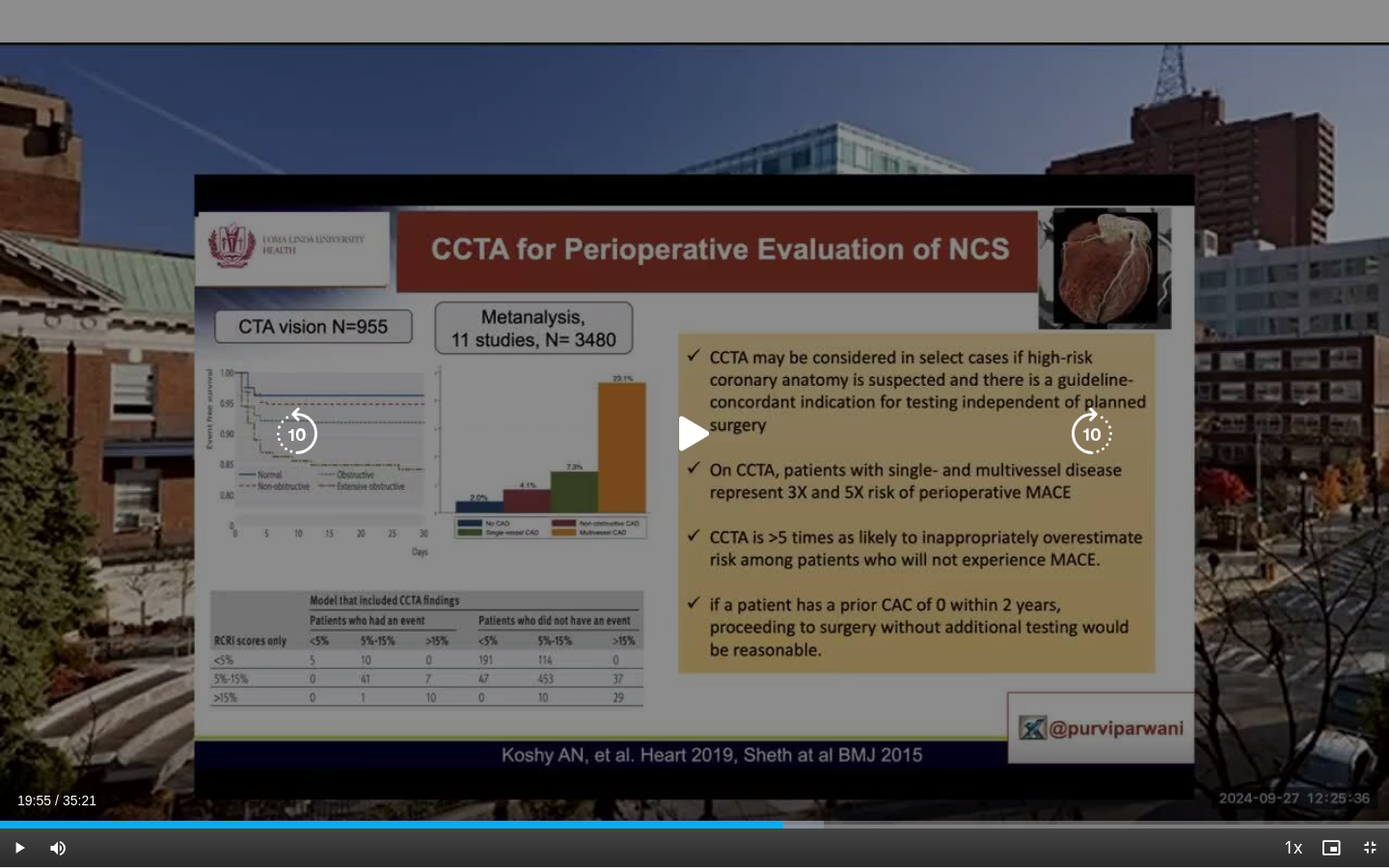 click on "10 seconds
Tap to unmute" at bounding box center [694, 433] 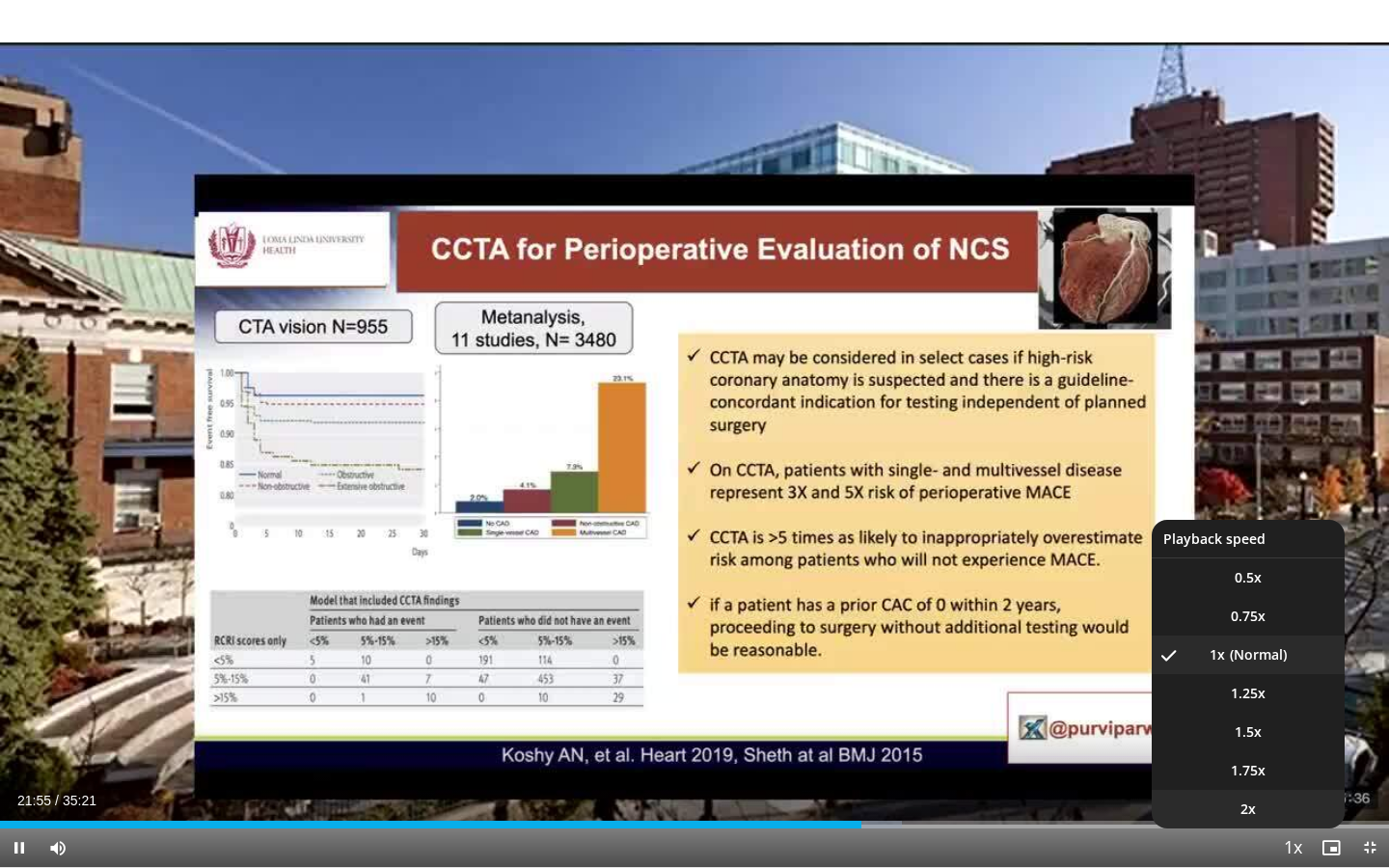 click on "**********" at bounding box center (694, 434) 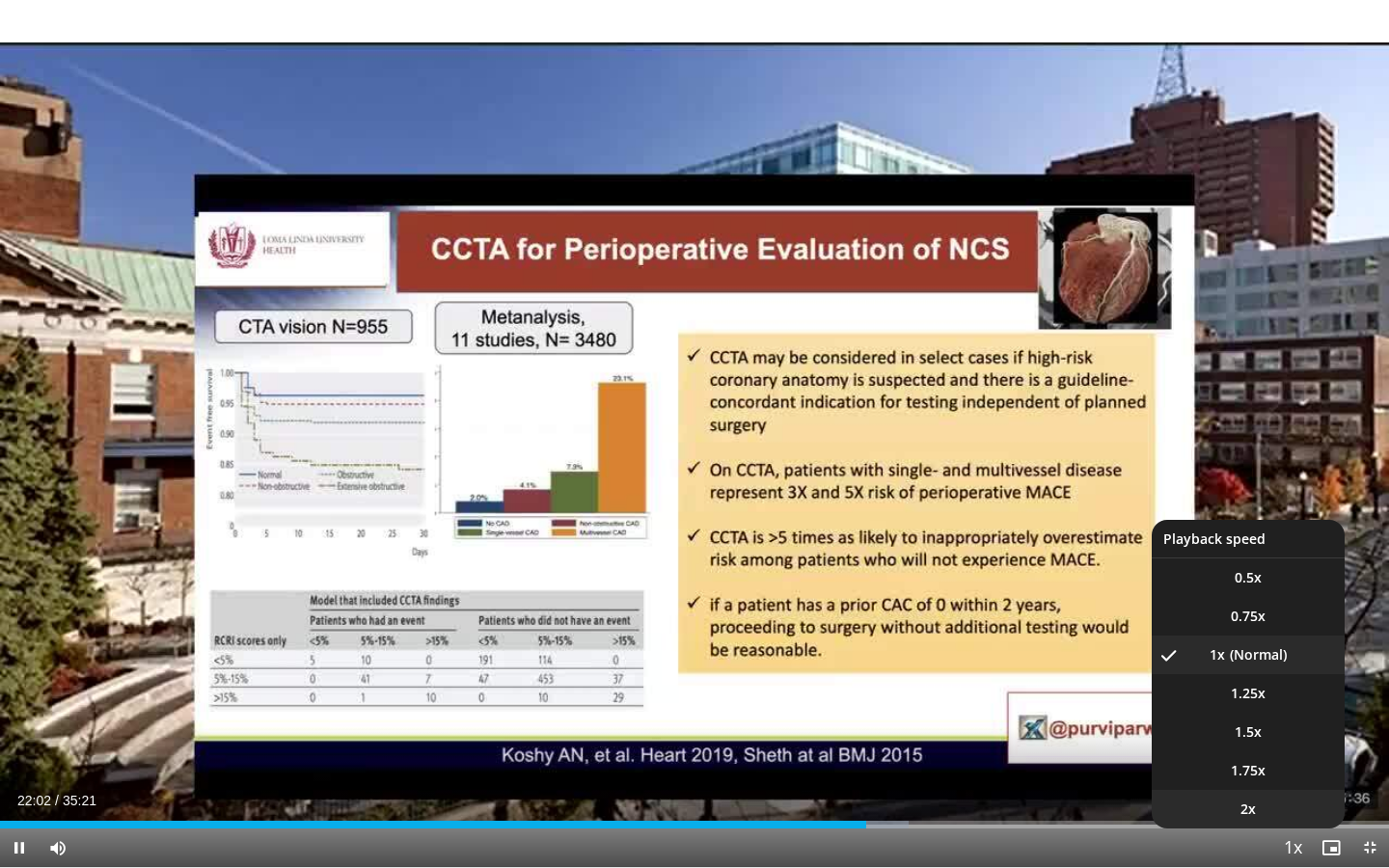 click on "2x" at bounding box center (1248, 809) 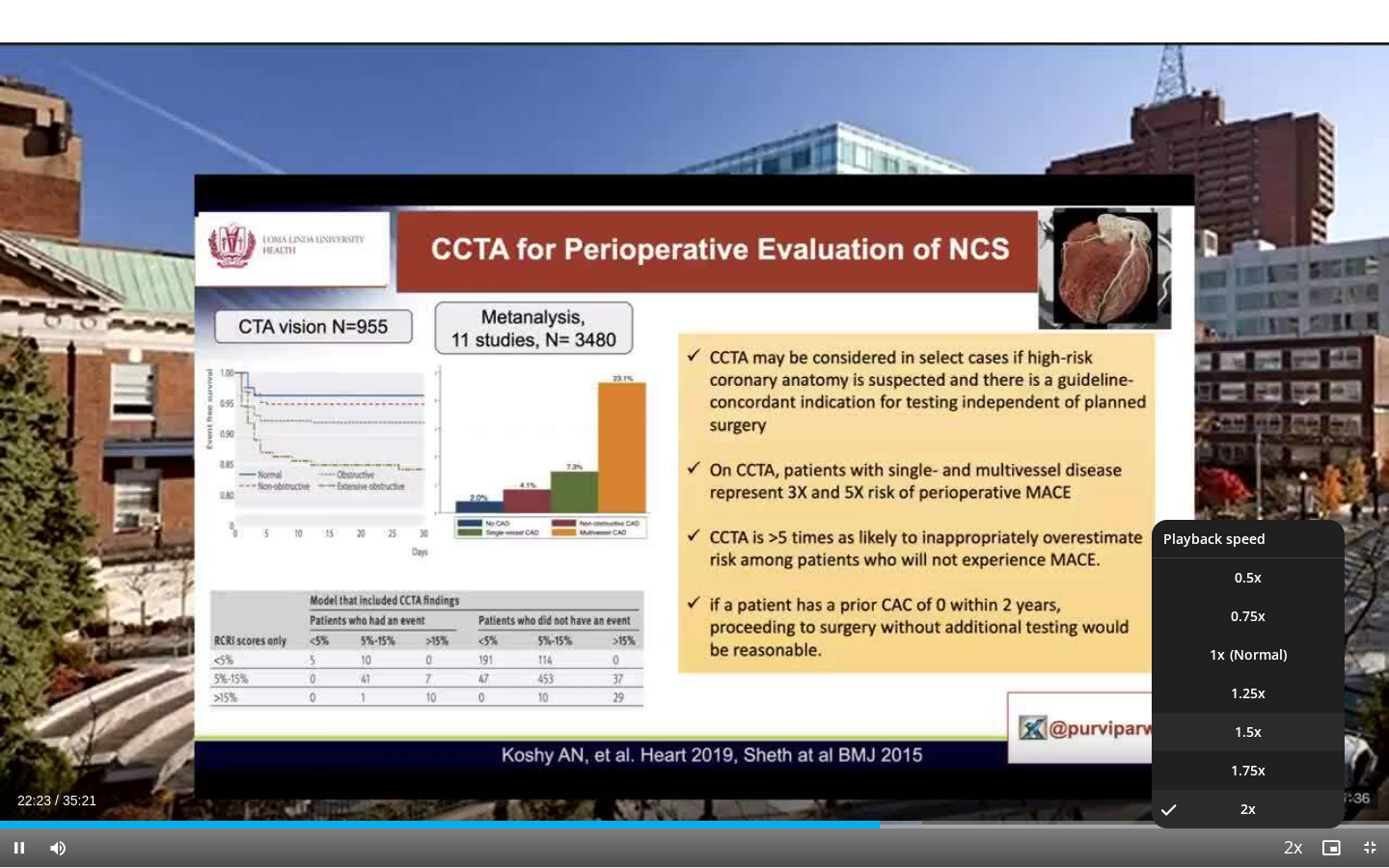 click on "1.5x" at bounding box center (1248, 732) 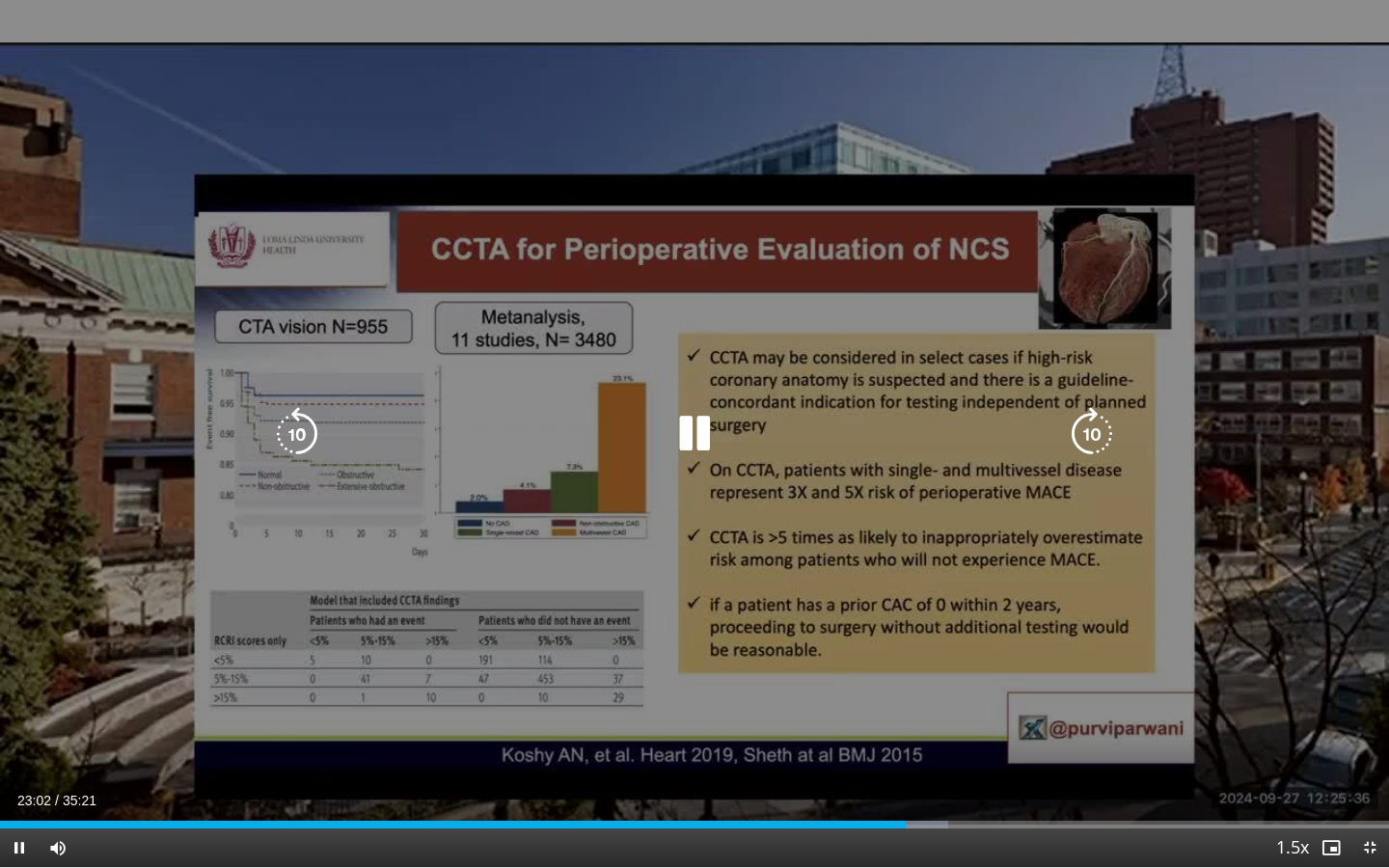 click on "10 seconds
Tap to unmute" at bounding box center (694, 433) 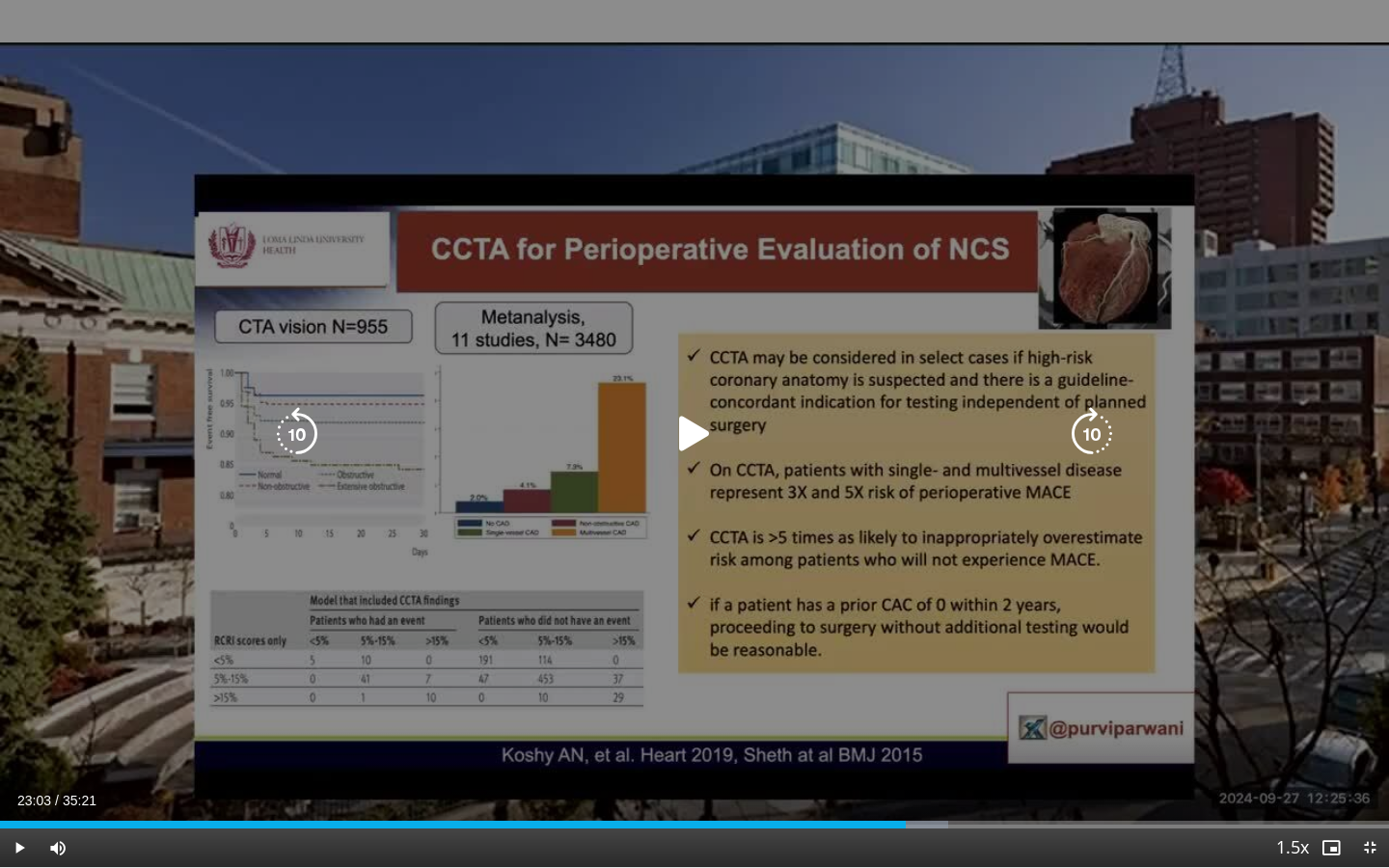click at bounding box center (694, 434) 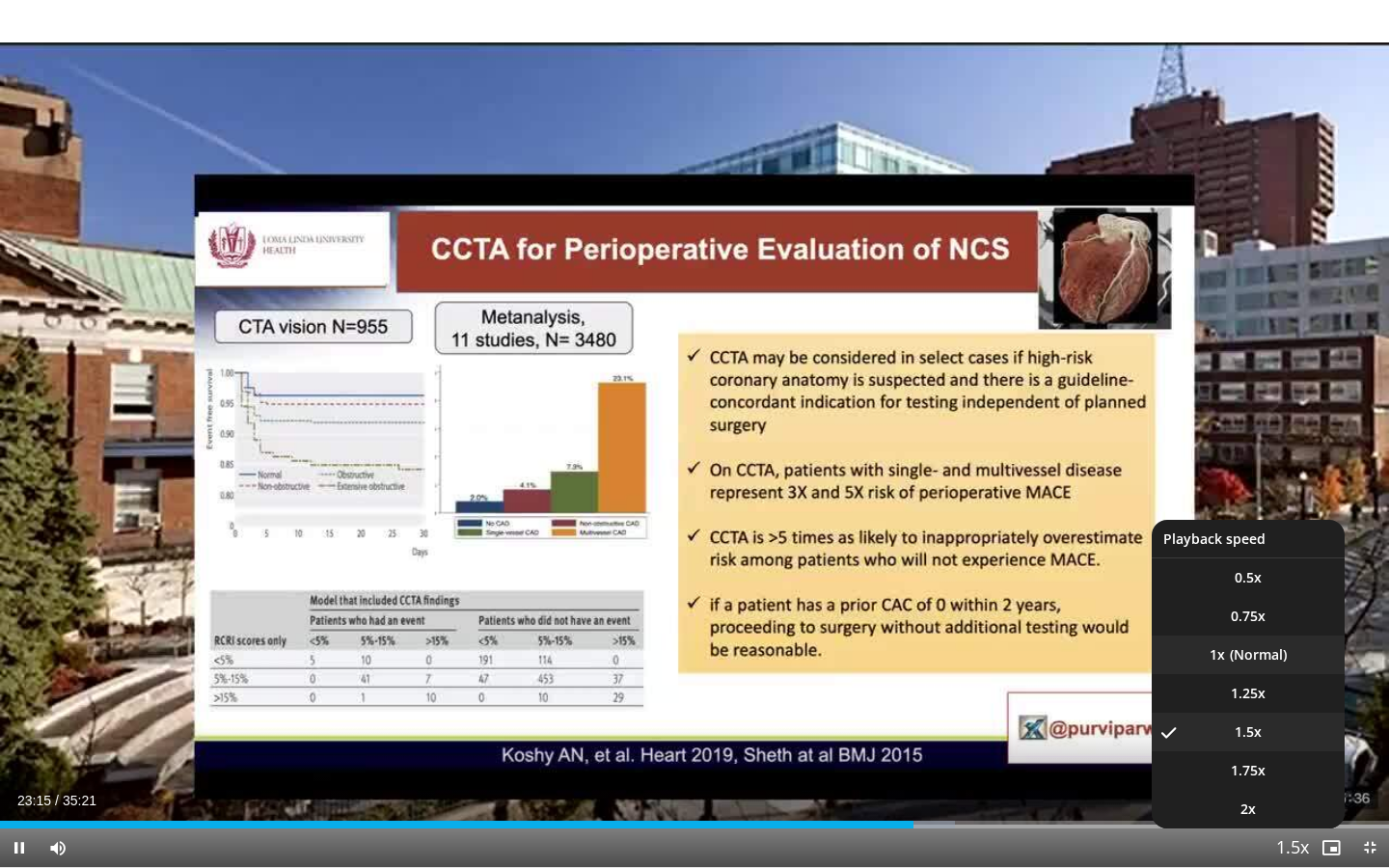 click on "1x" at bounding box center (1248, 655) 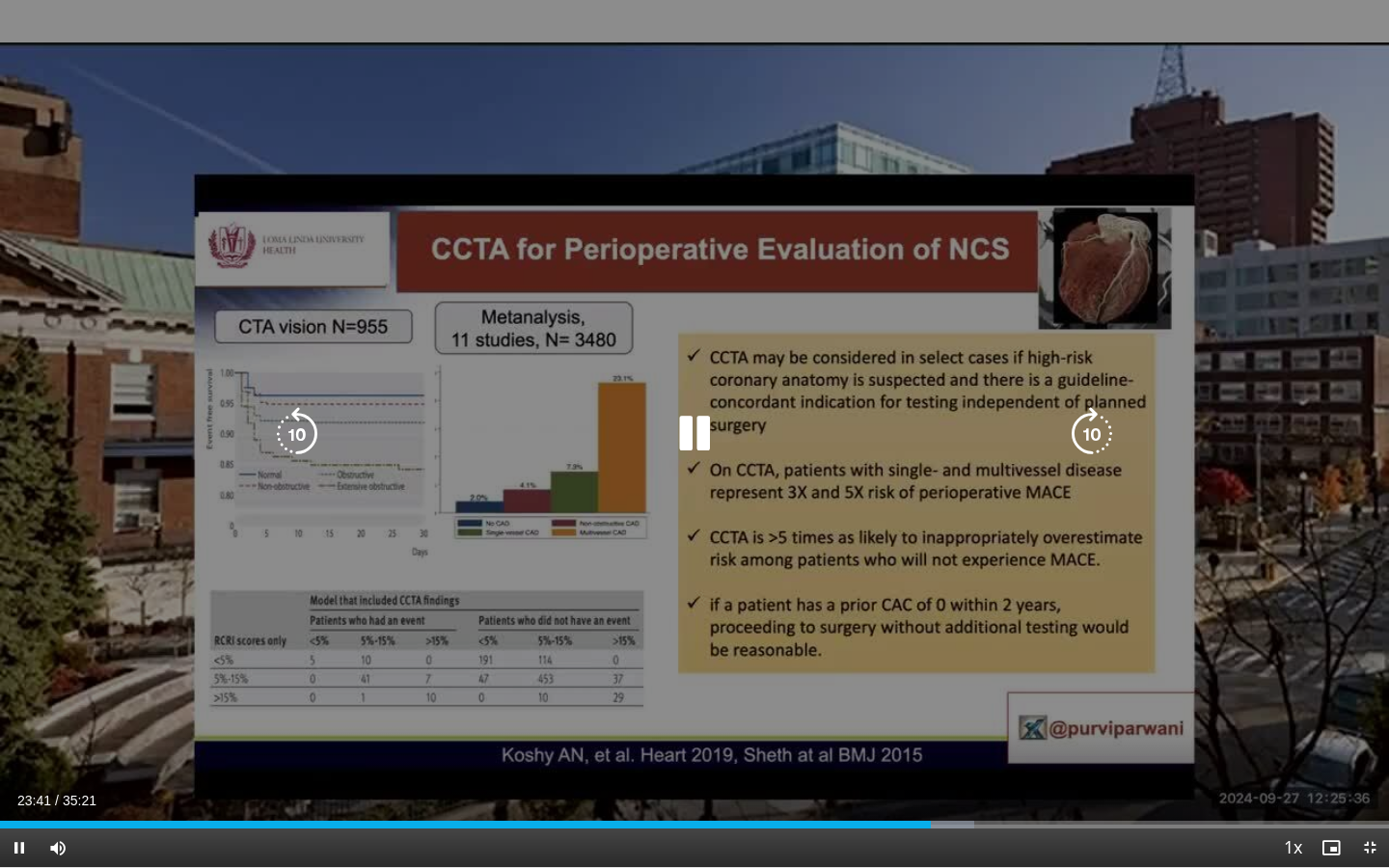click at bounding box center (694, 434) 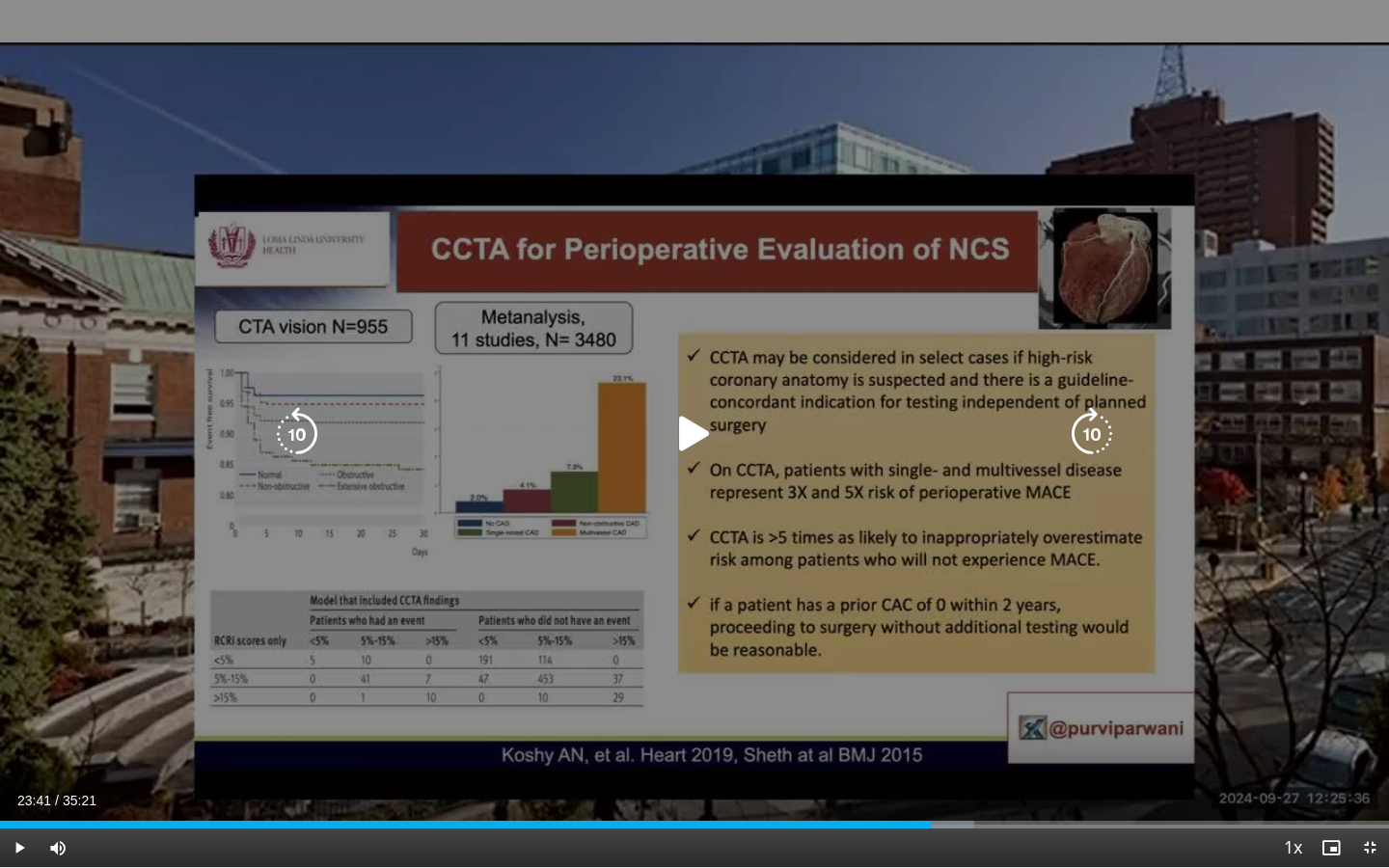 click at bounding box center (694, 434) 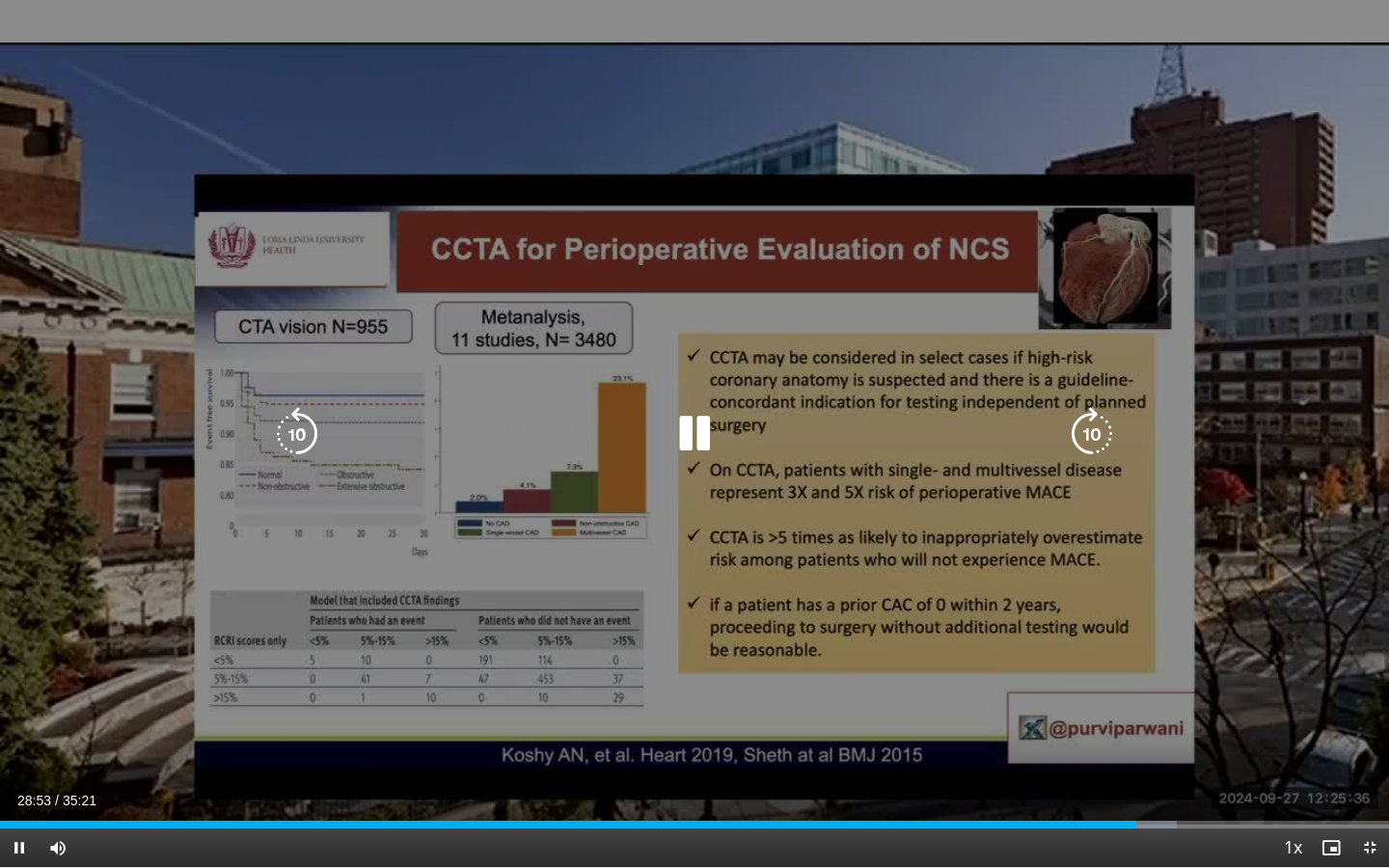 click on "10 seconds
Tap to unmute" at bounding box center (694, 433) 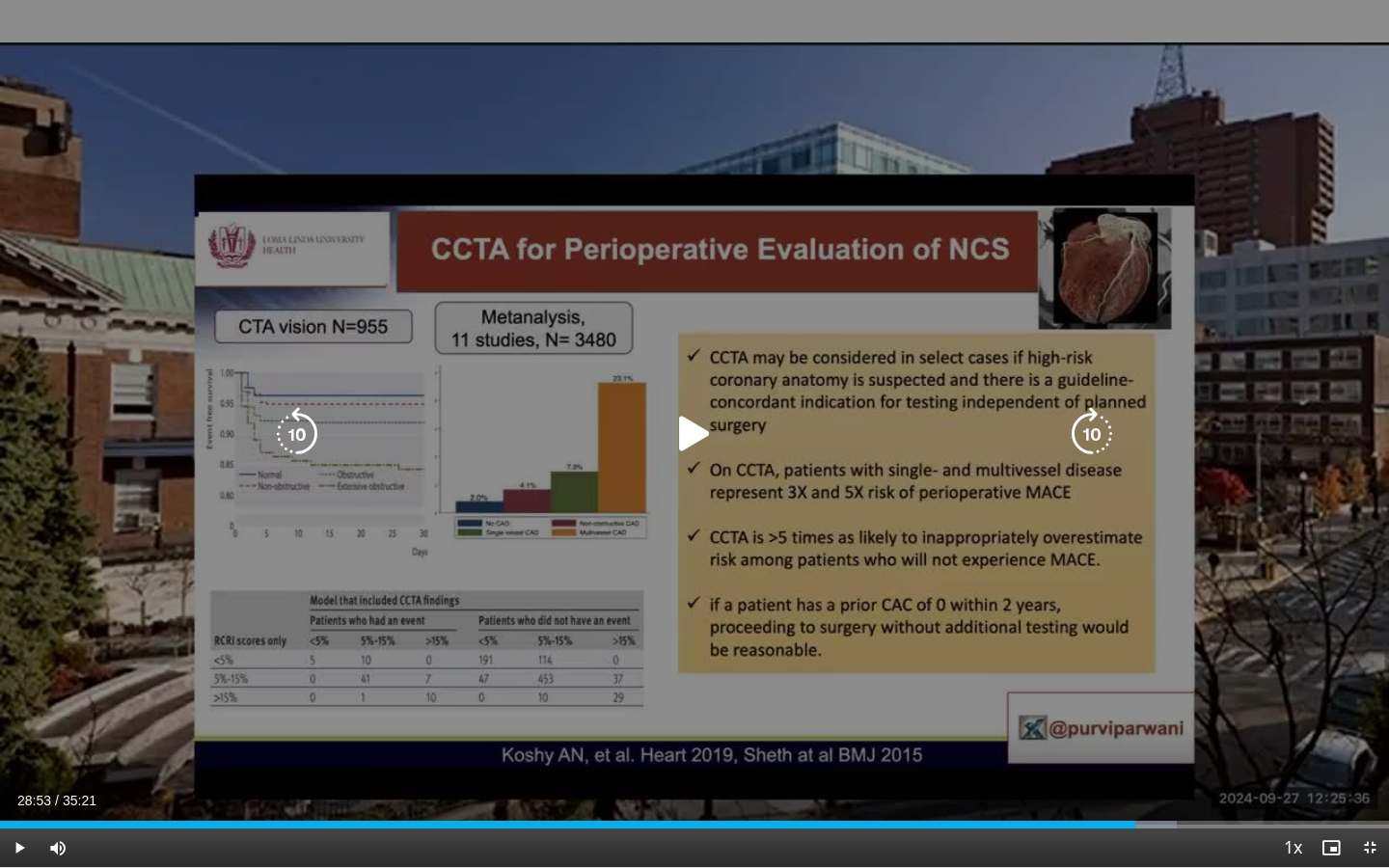 click on "10 seconds
Tap to unmute" at bounding box center [694, 433] 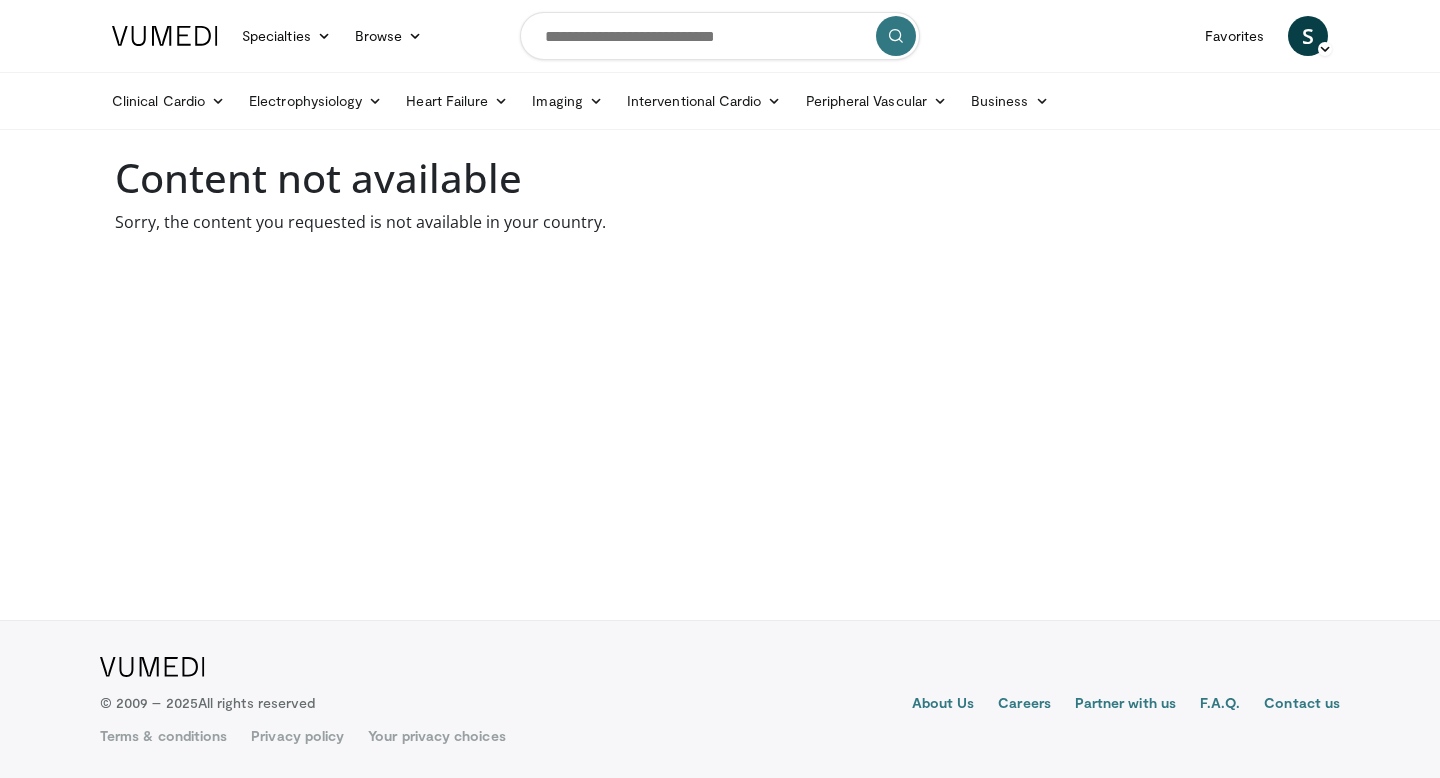 scroll, scrollTop: 0, scrollLeft: 0, axis: both 